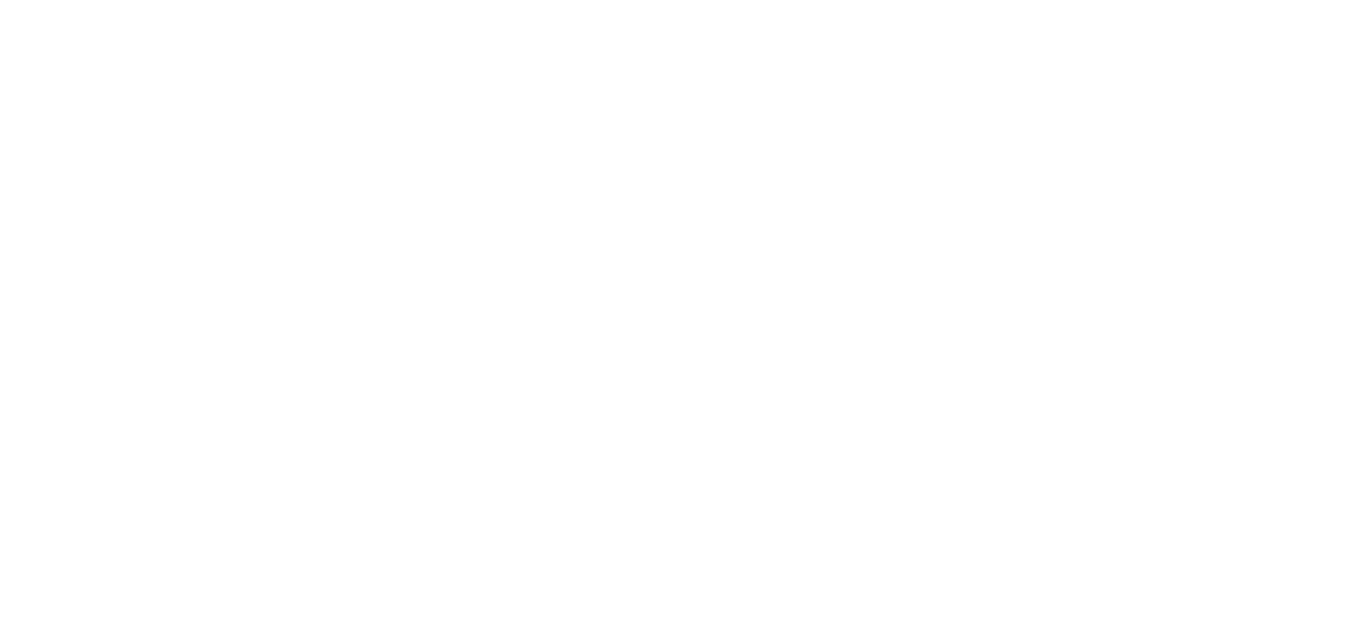 scroll, scrollTop: 0, scrollLeft: 0, axis: both 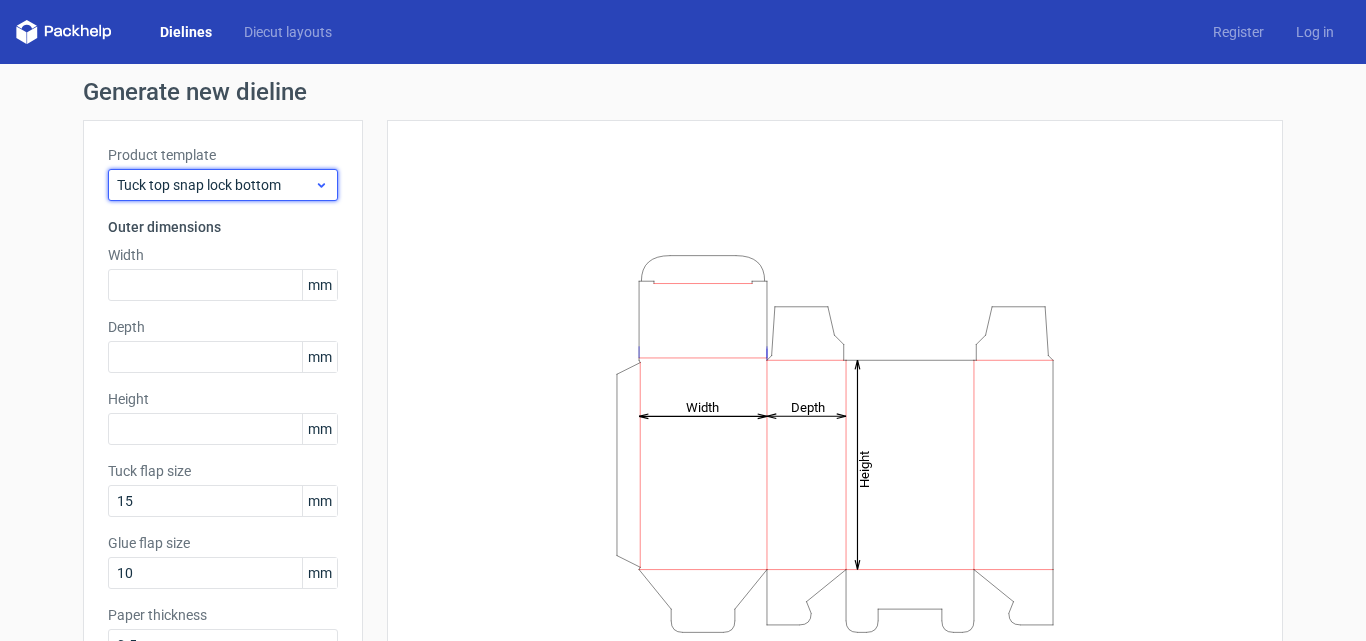 click 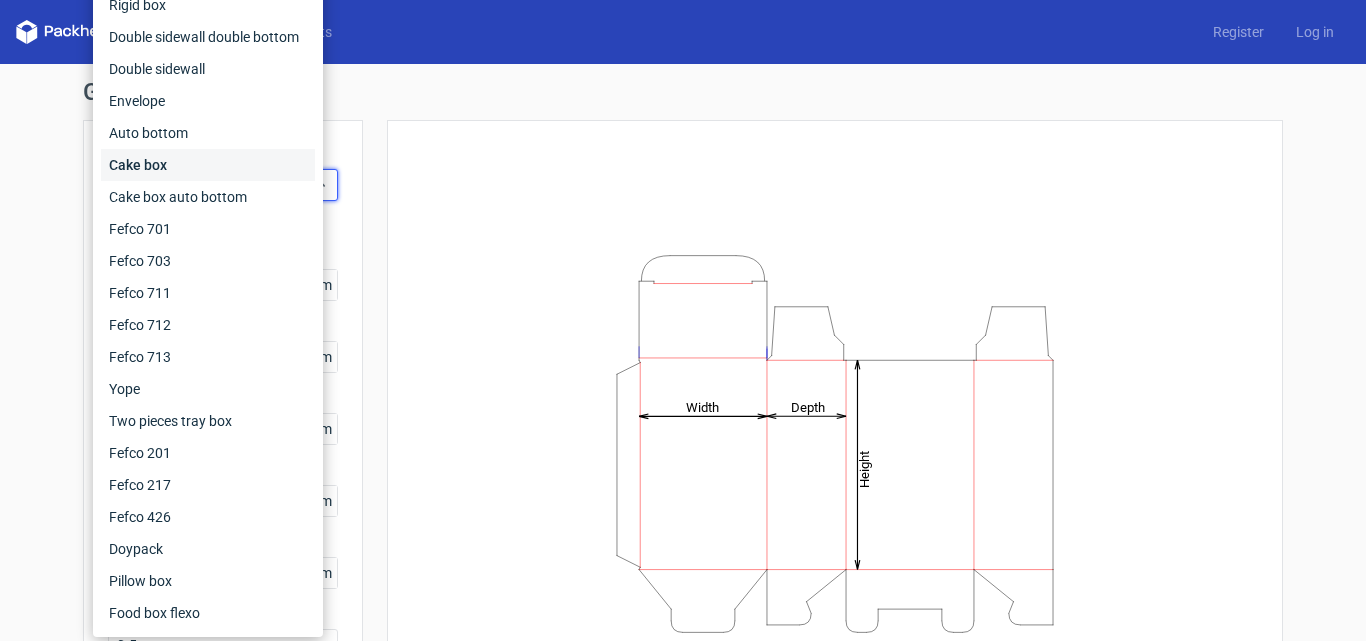 click on "Cake box" at bounding box center (208, 165) 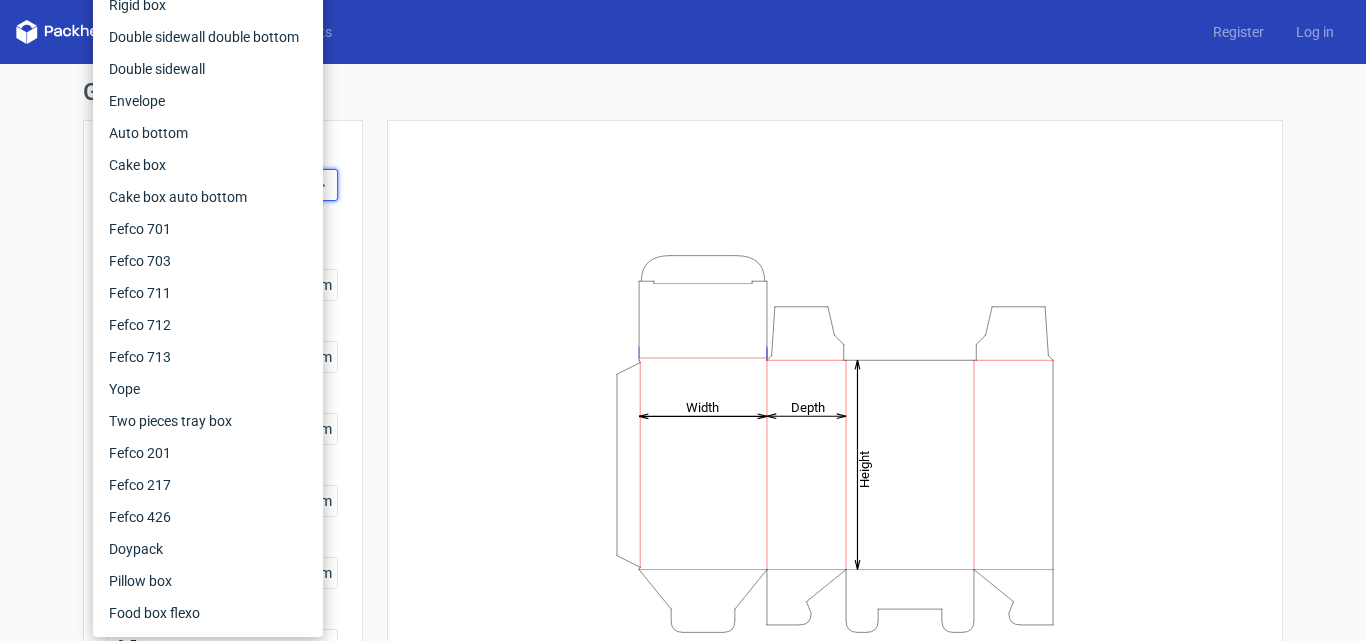 click on "Product template" at bounding box center [223, 155] 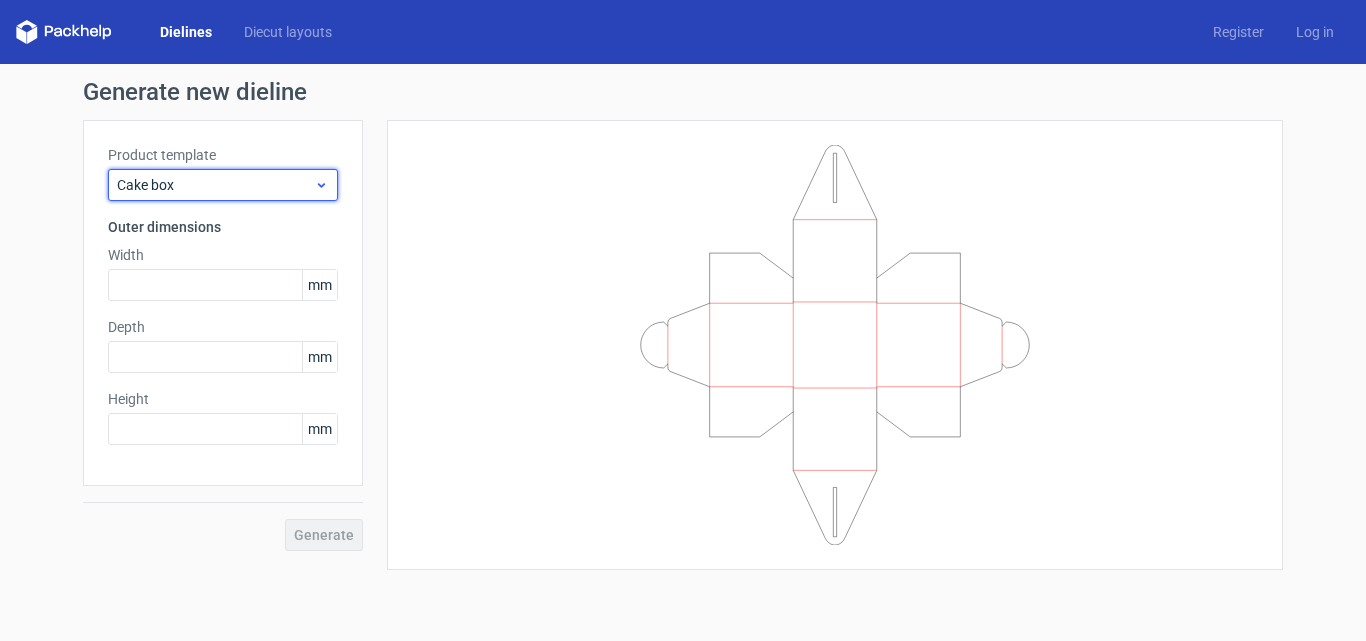 click 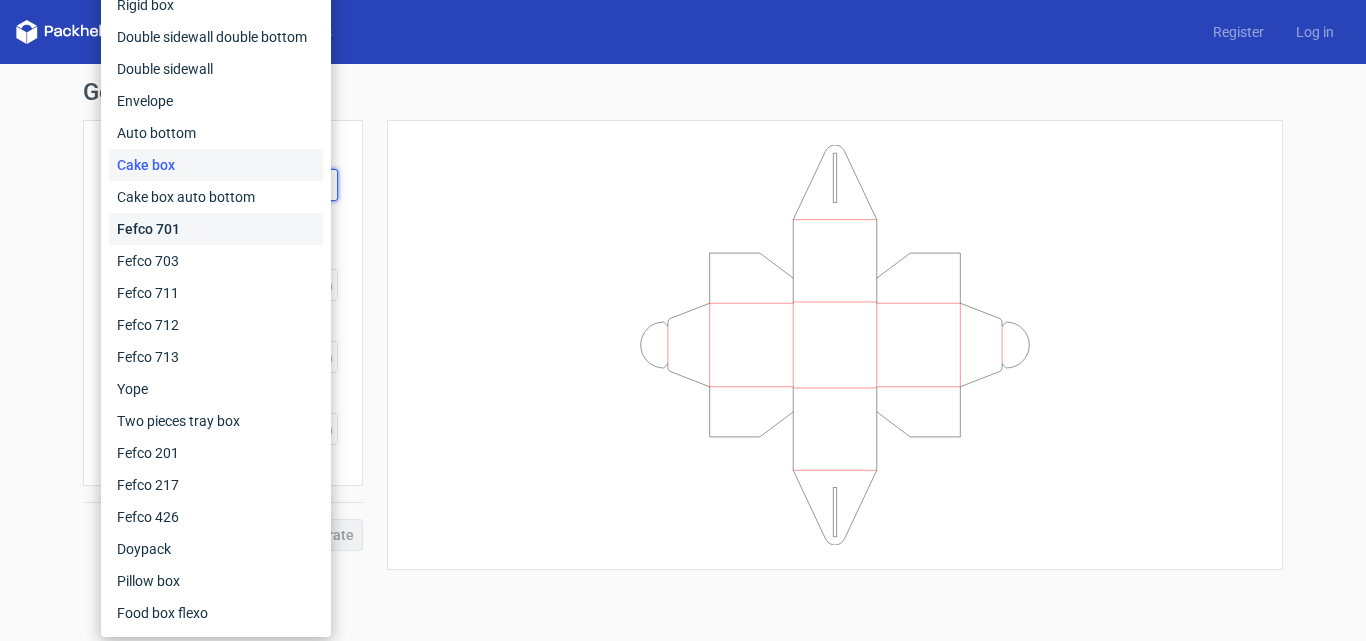 click on "Fefco 701" at bounding box center [216, 229] 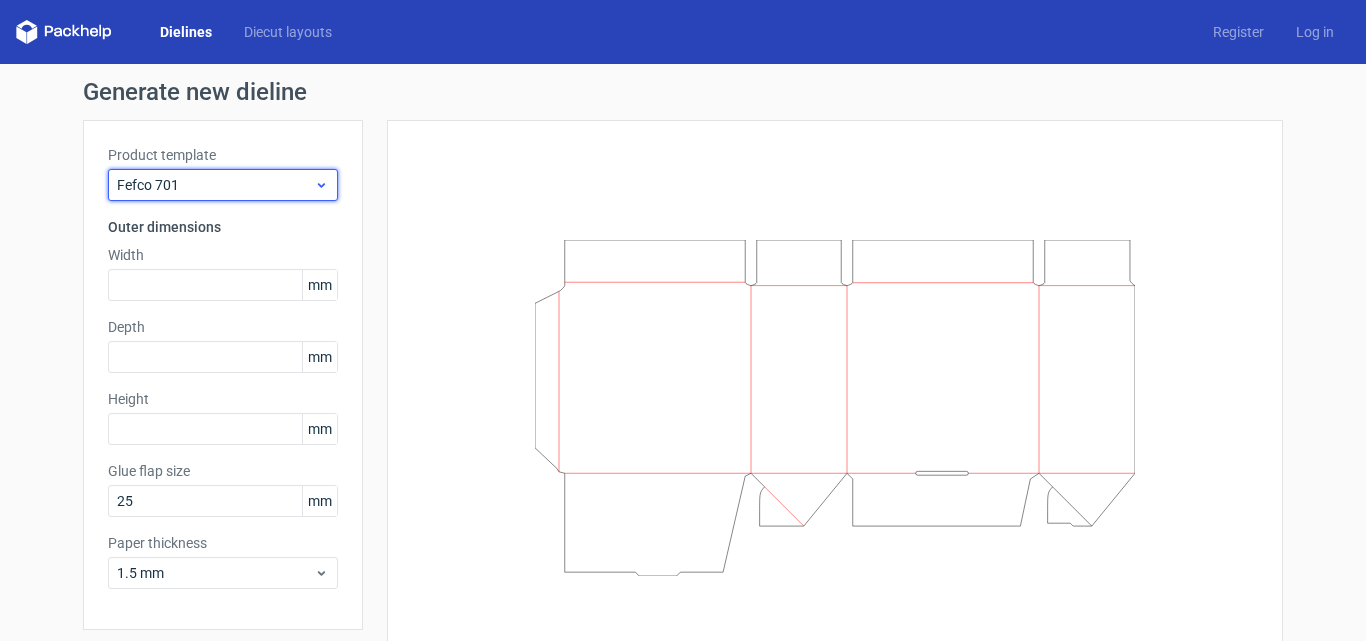click 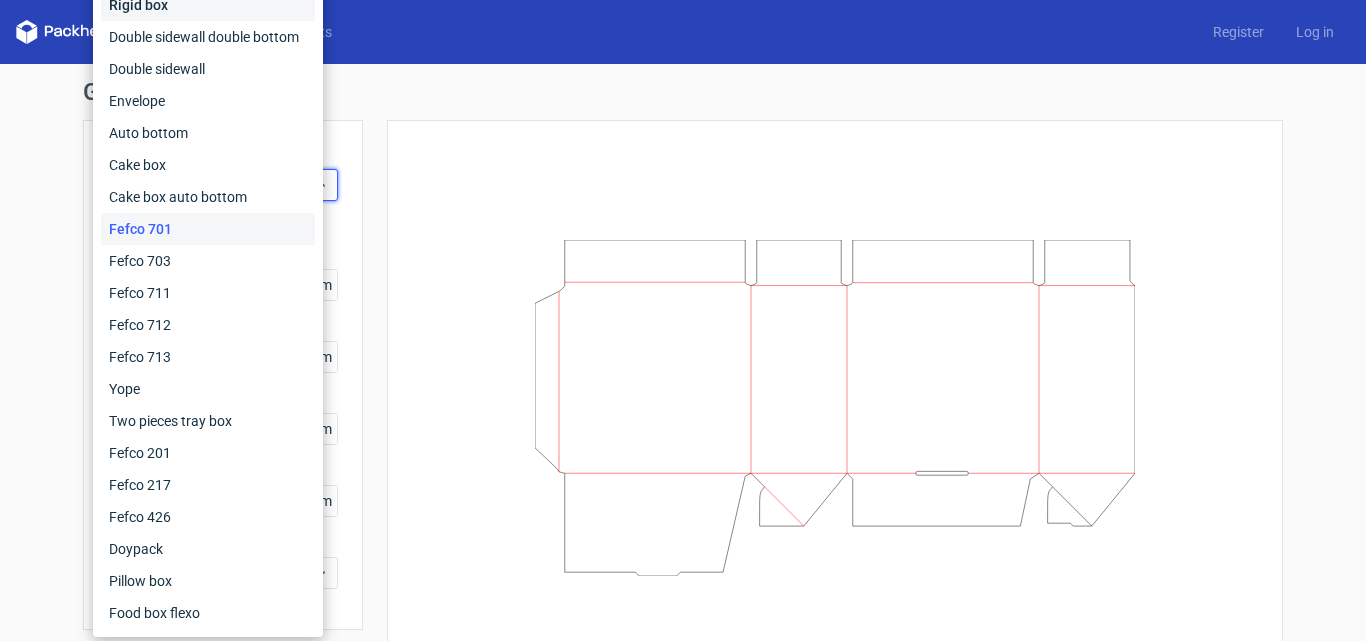 click on "Rigid box" at bounding box center (208, 5) 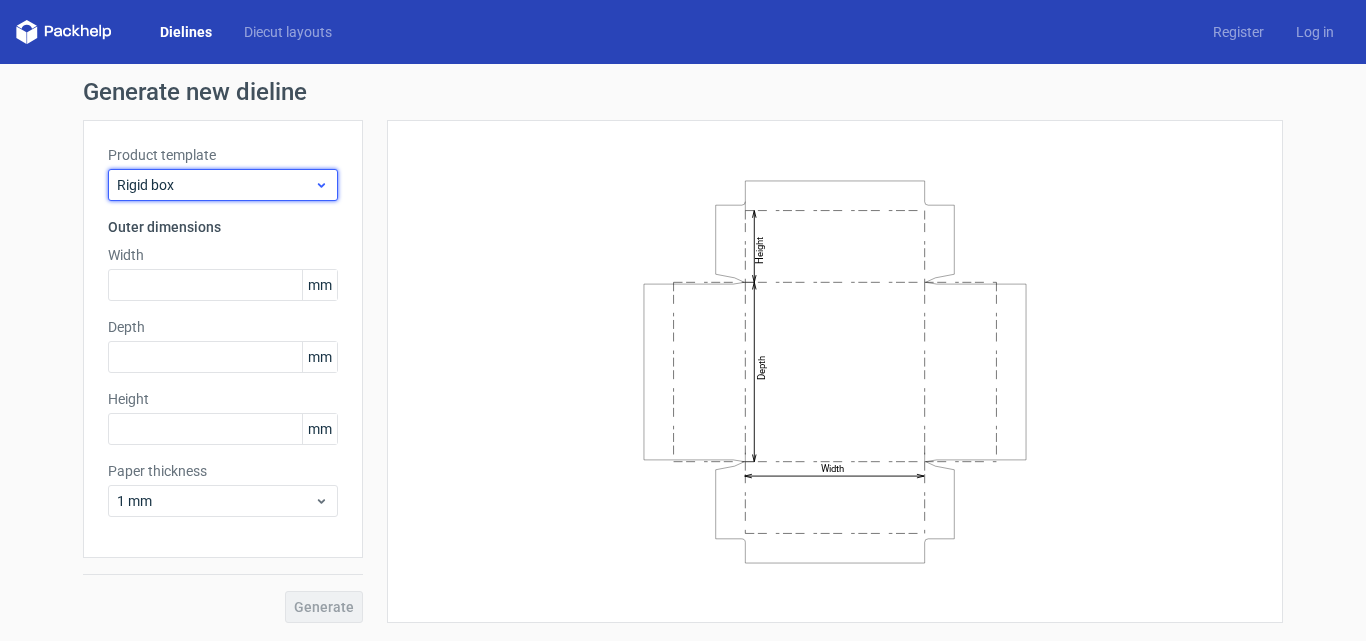 click on "Rigid box" at bounding box center (223, 185) 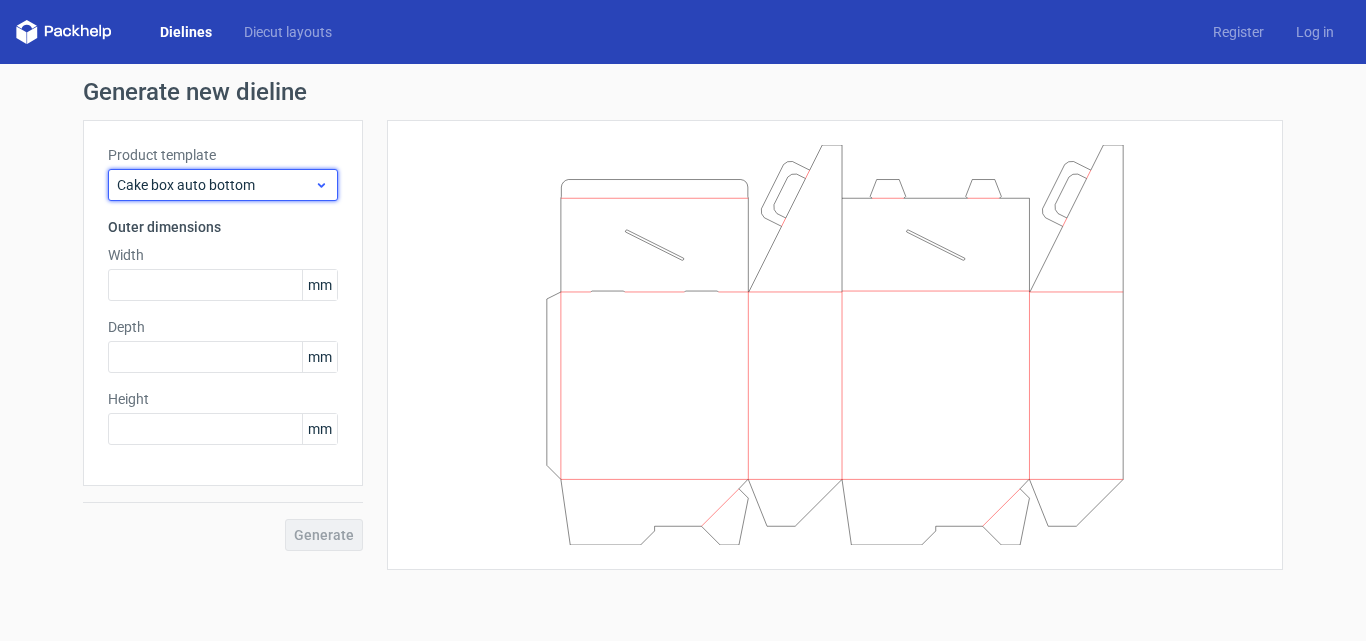 click on "Cake box auto bottom" at bounding box center [223, 185] 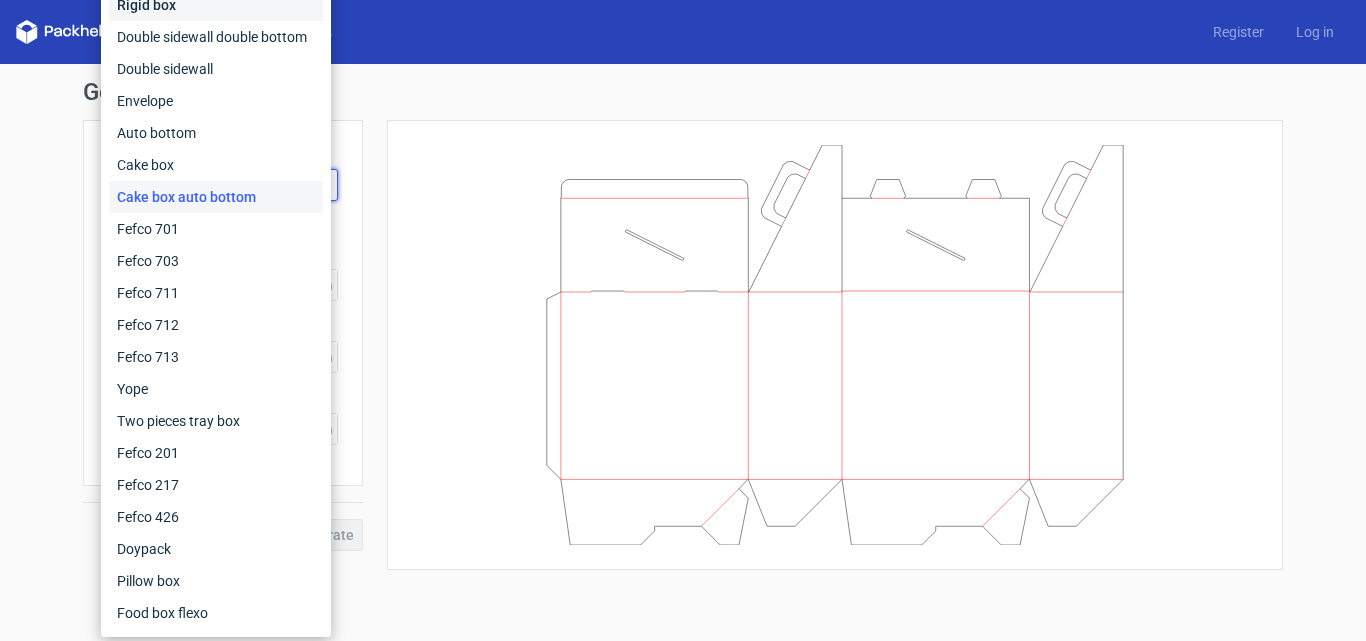click on "Rigid box" at bounding box center [216, 5] 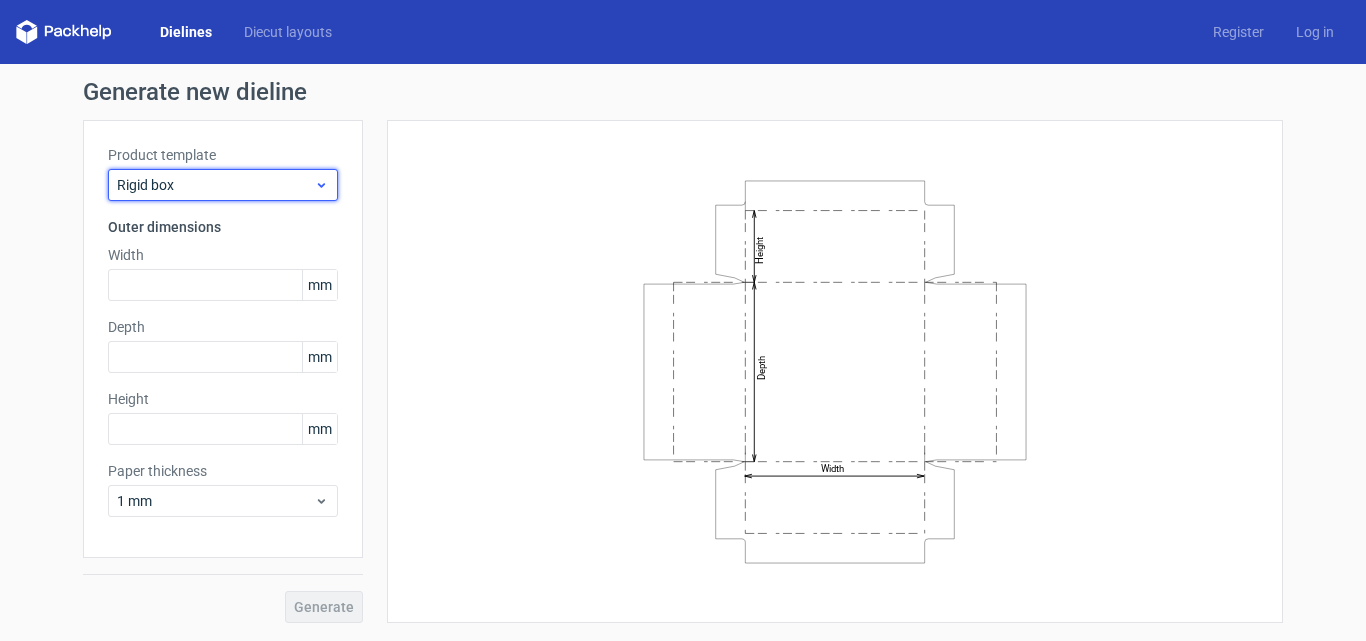 click 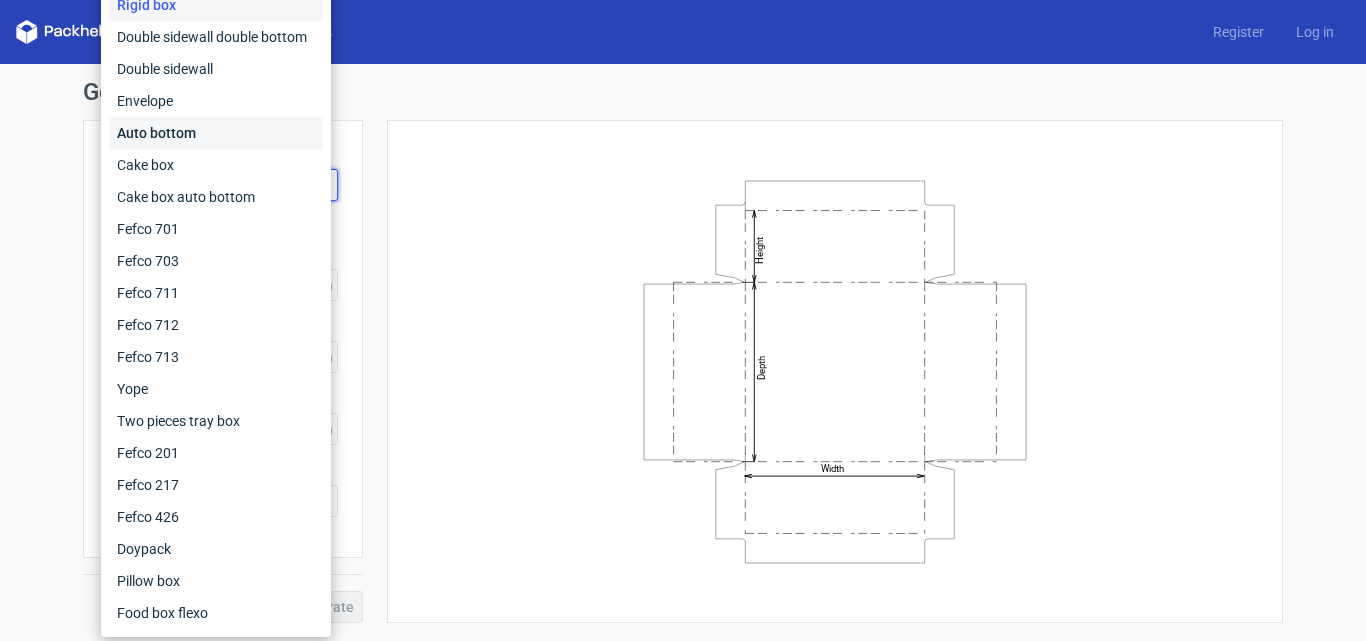 click on "Auto bottom" at bounding box center [216, 133] 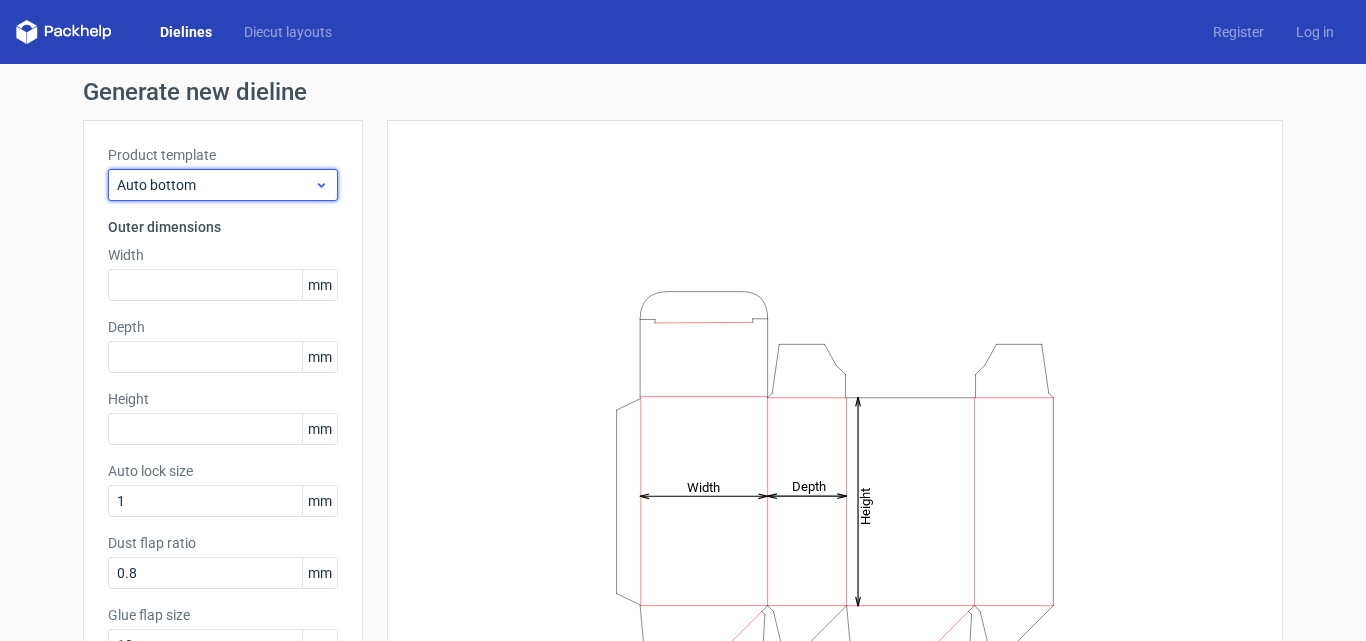 click on "Auto bottom" at bounding box center (223, 185) 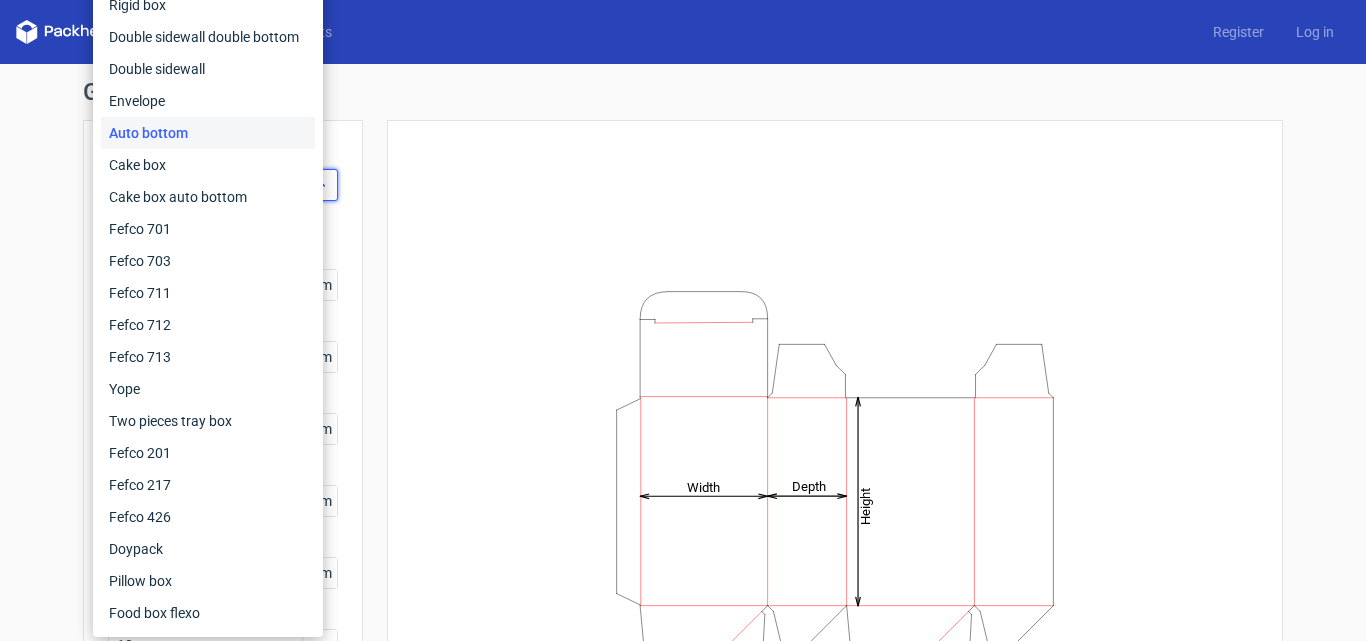 click on "Cake box auto bottom" at bounding box center (208, 197) 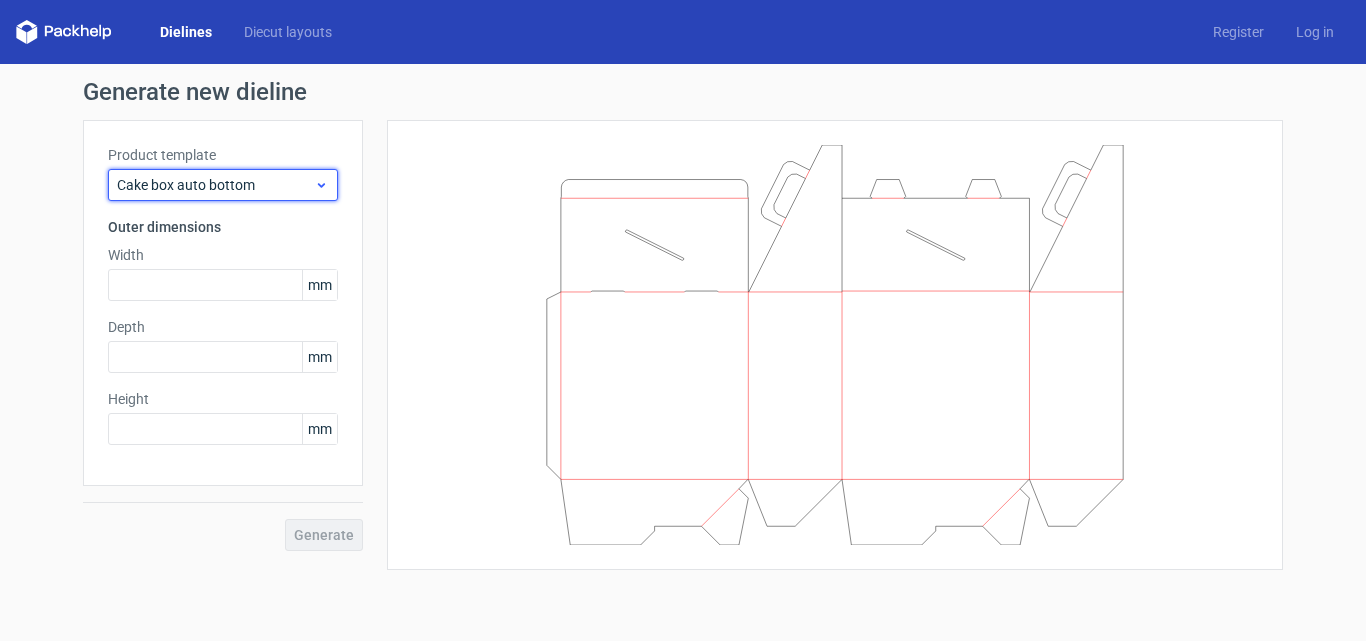 click on "Cake box auto bottom" at bounding box center (223, 185) 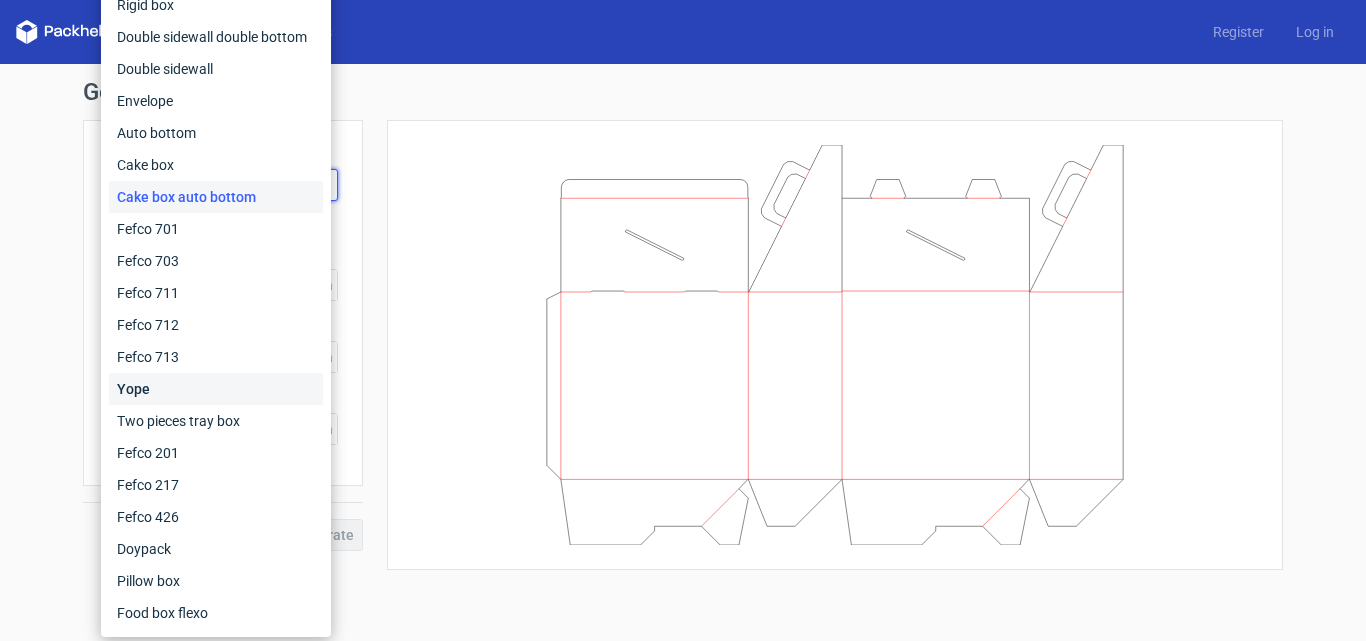 click on "Yope" at bounding box center (216, 389) 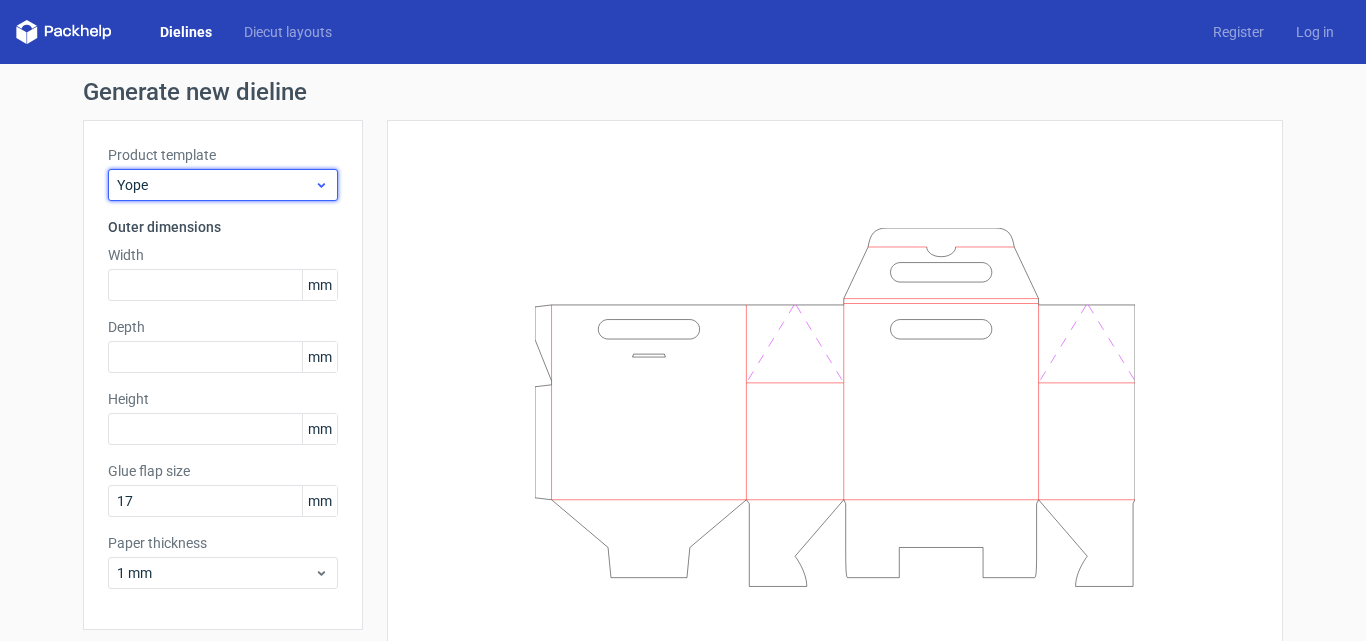 click 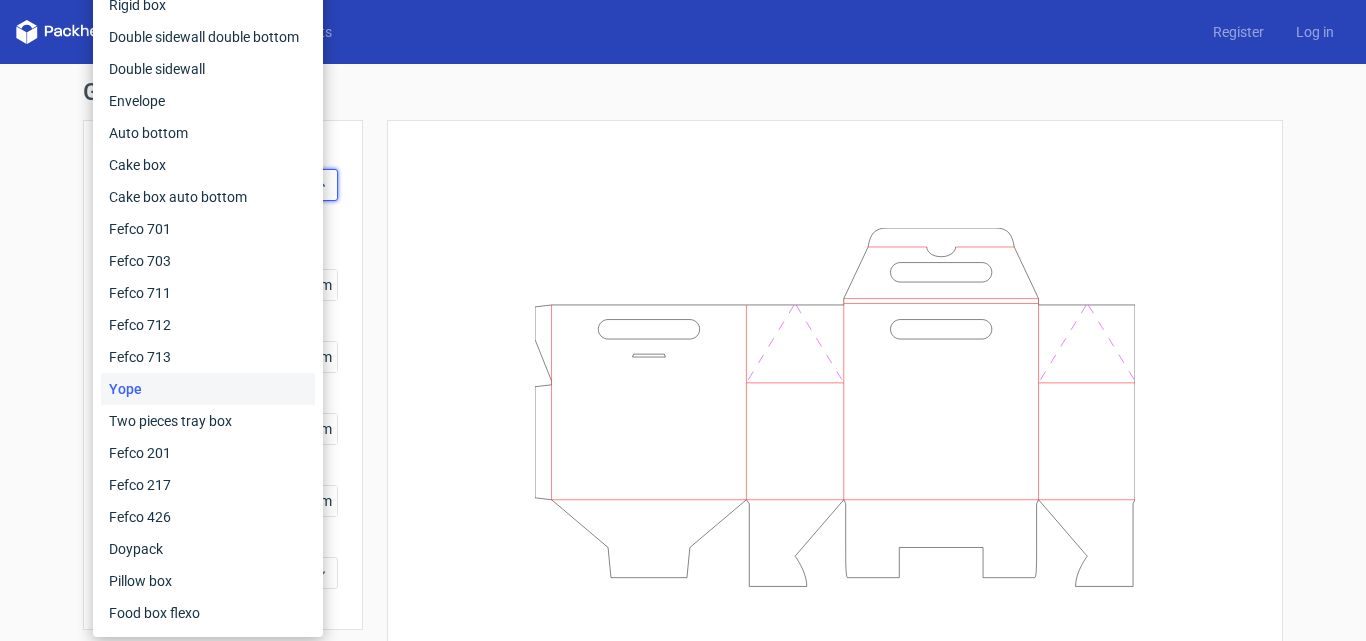 click on "Fefco 427   Reverse tuck end   Tuck top snap lock bottom   Sleeve   Rigid box   Double sidewall double bottom   Double sidewall   Envelope   Auto bottom   Cake box   Cake box auto bottom   Fefco 701   Fefco 703   Fefco 711   Fefco 712   Fefco 713   Yope   Two pieces tray box   Fefco 201   Fefco 217   Fefco 426   Doypack   Pillow box   Food box flexo" at bounding box center (208, 245) 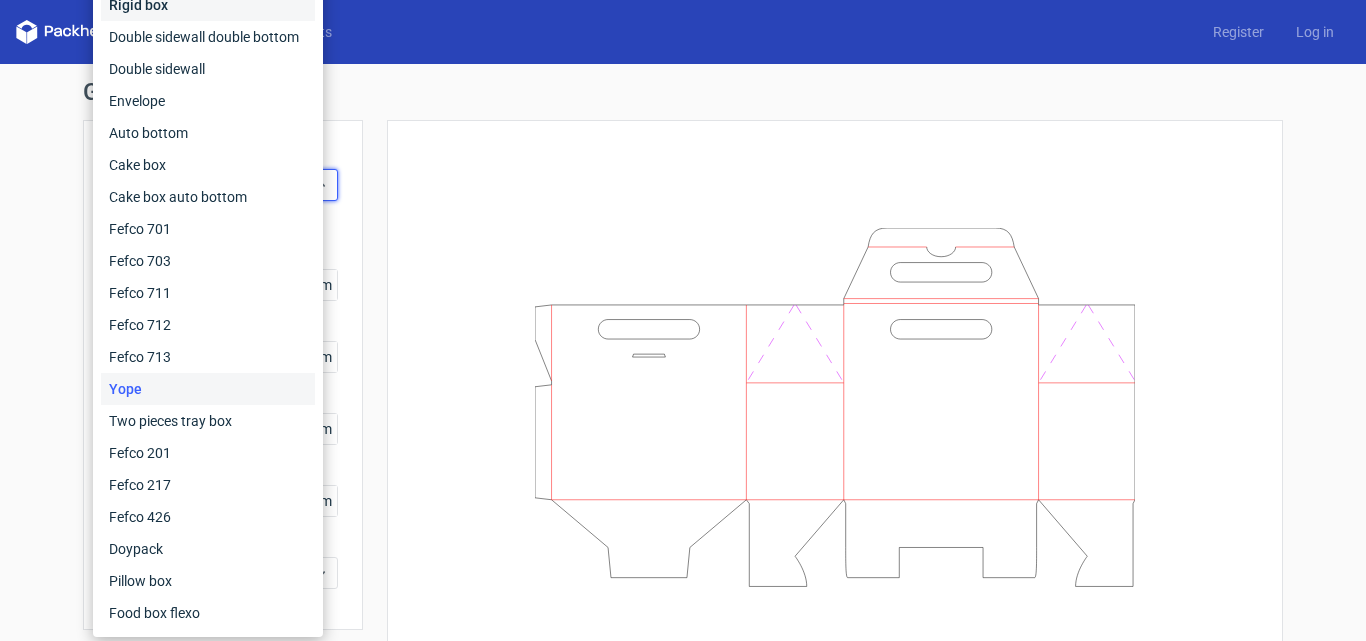 click on "Rigid box" at bounding box center (208, 5) 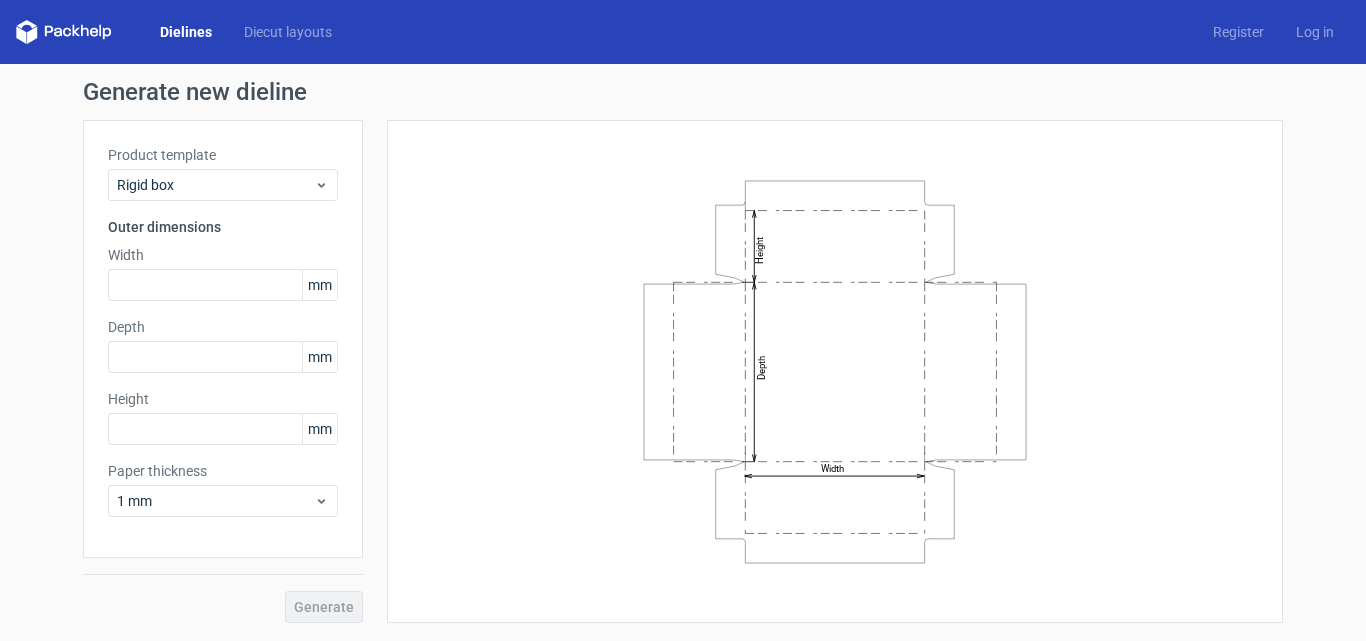 click on "Dielines" at bounding box center [186, 32] 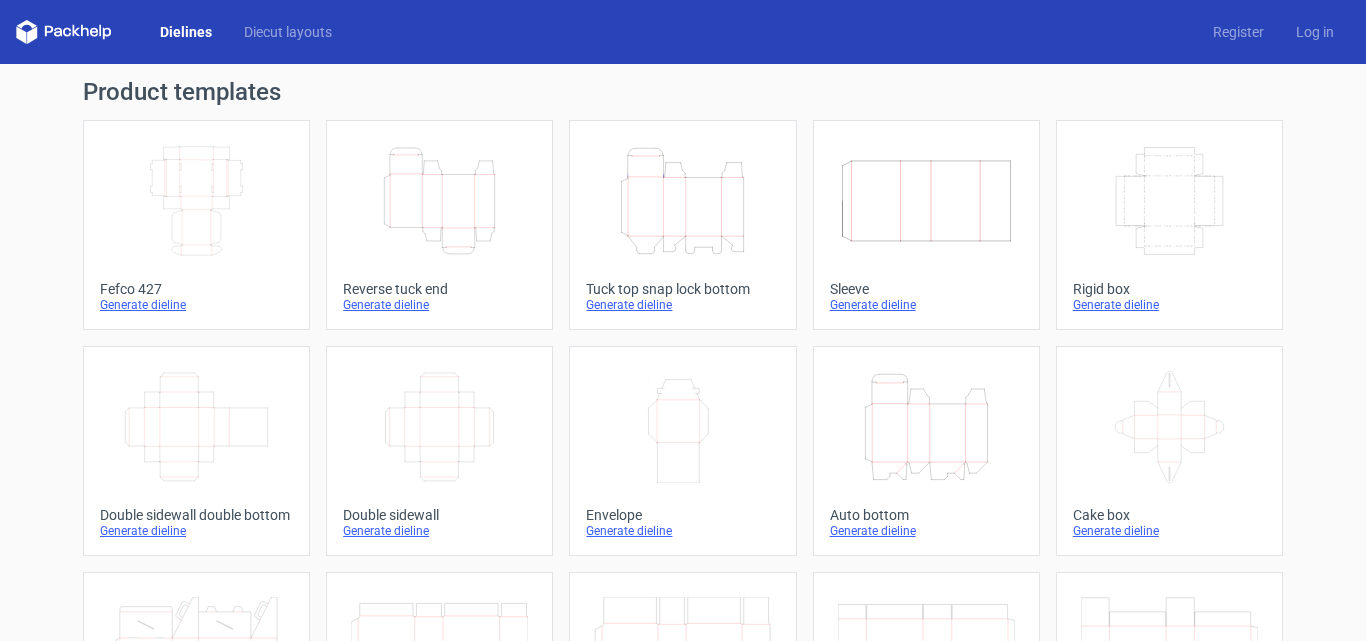 click on "Generate dieline" at bounding box center (196, 305) 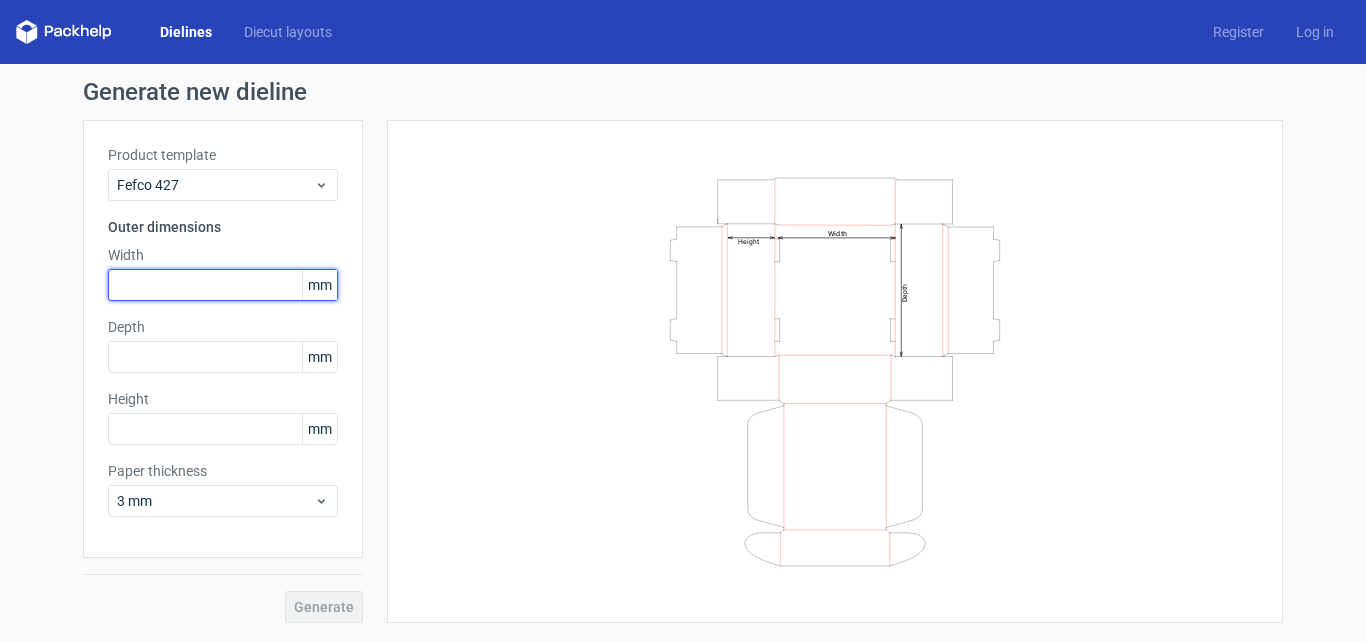 click at bounding box center (223, 285) 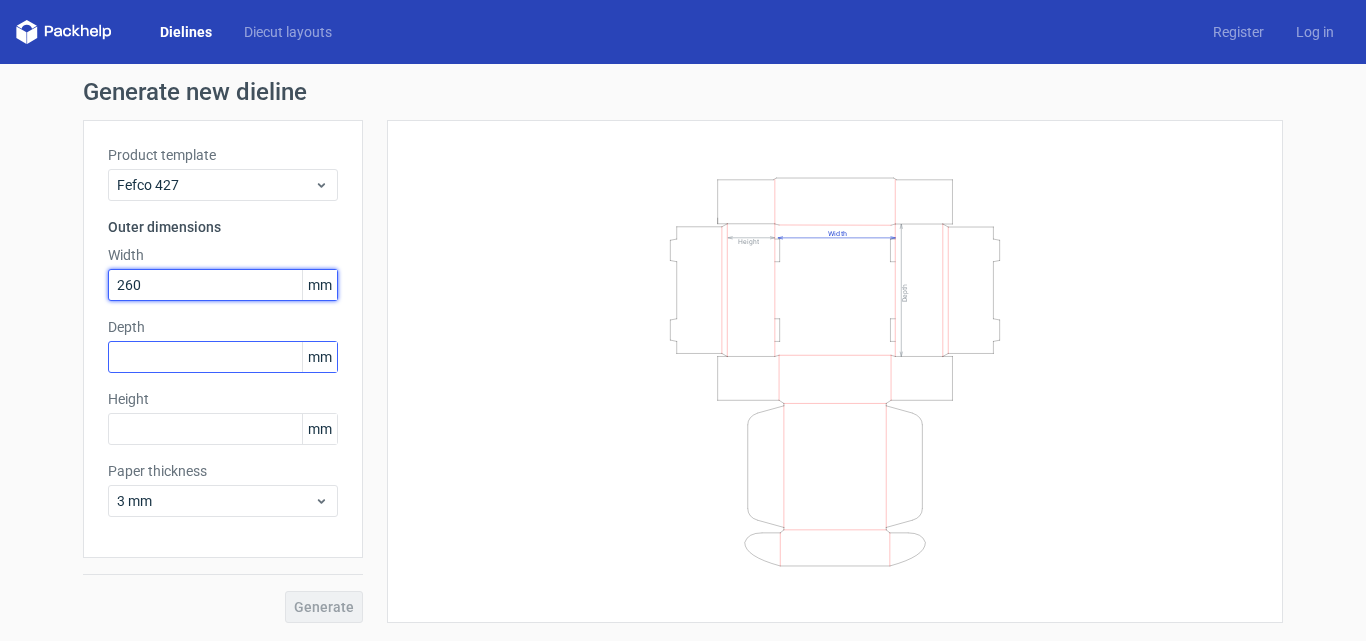 type on "260" 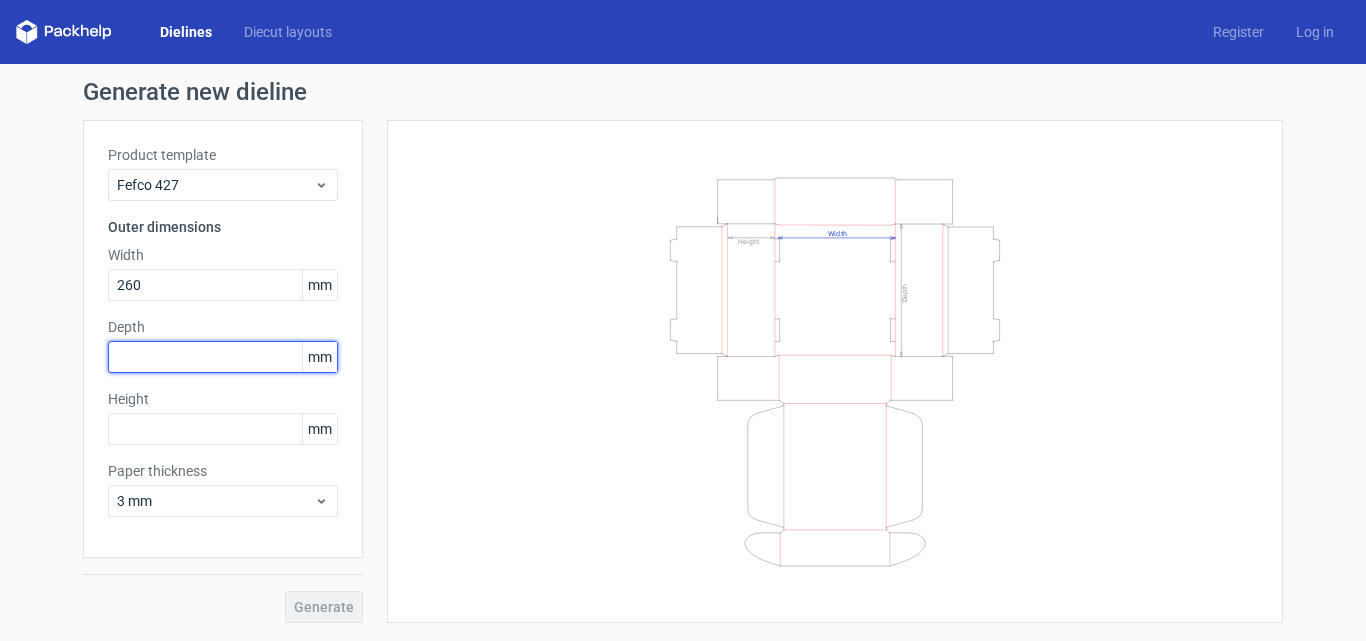 click at bounding box center [223, 357] 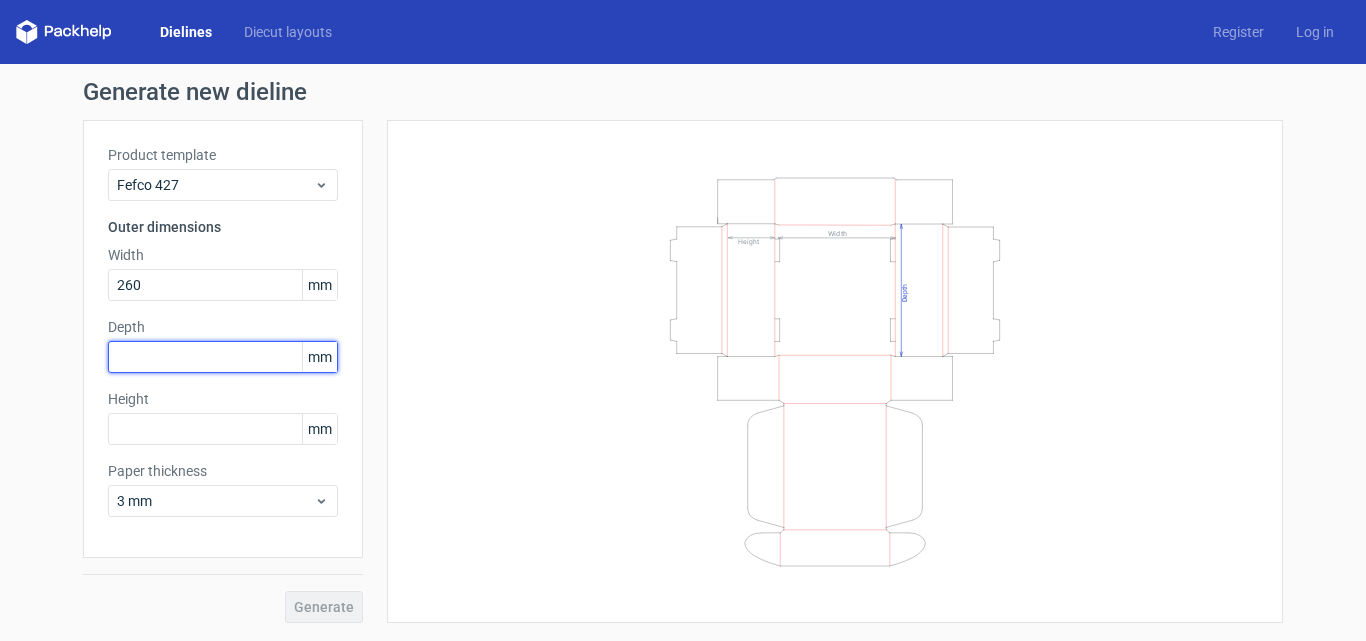 click at bounding box center [223, 357] 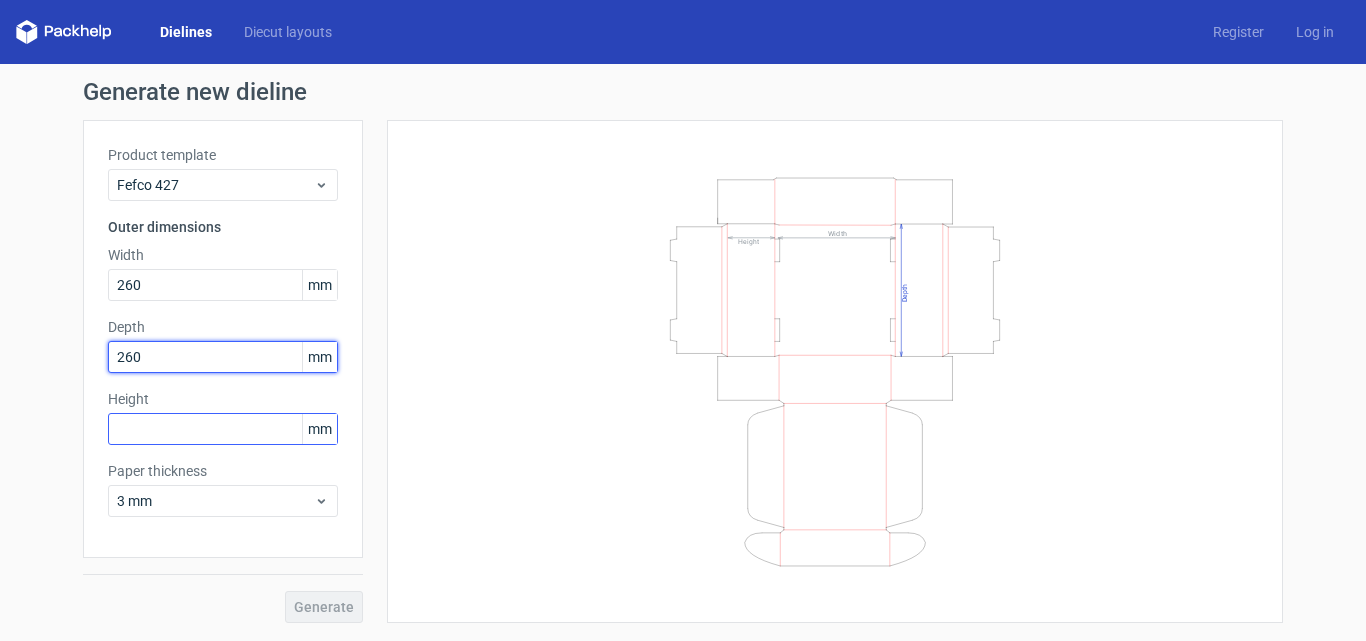 type on "260" 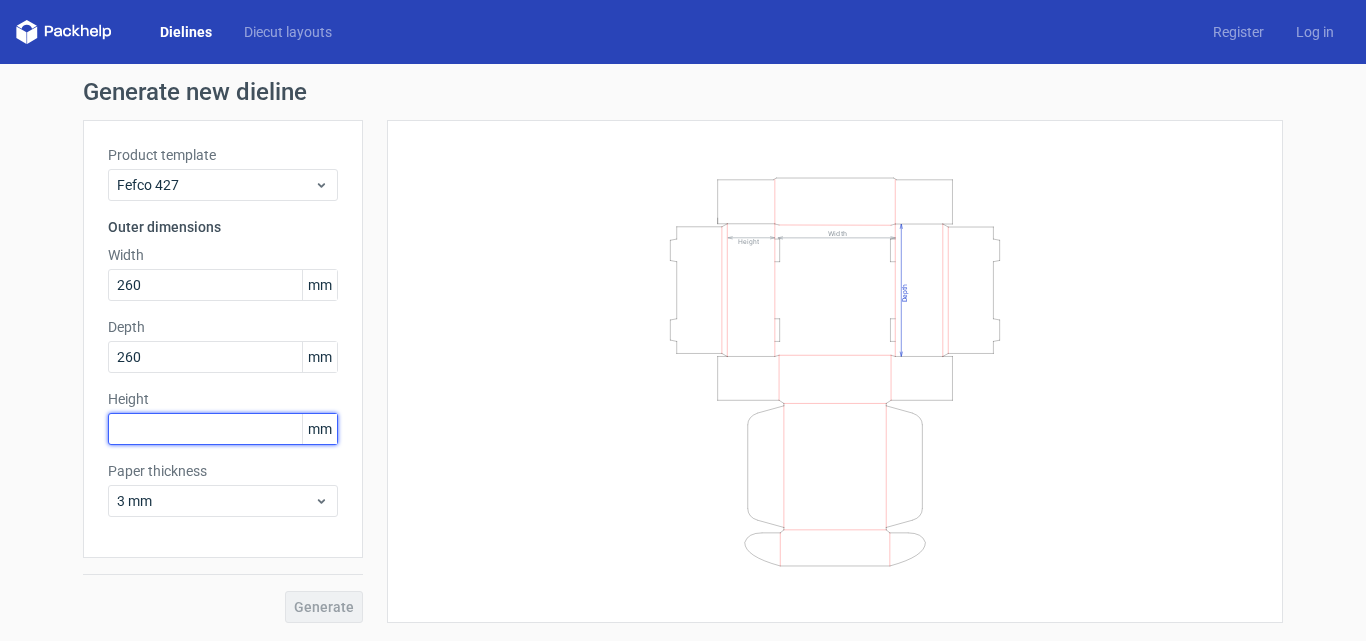 click at bounding box center (223, 429) 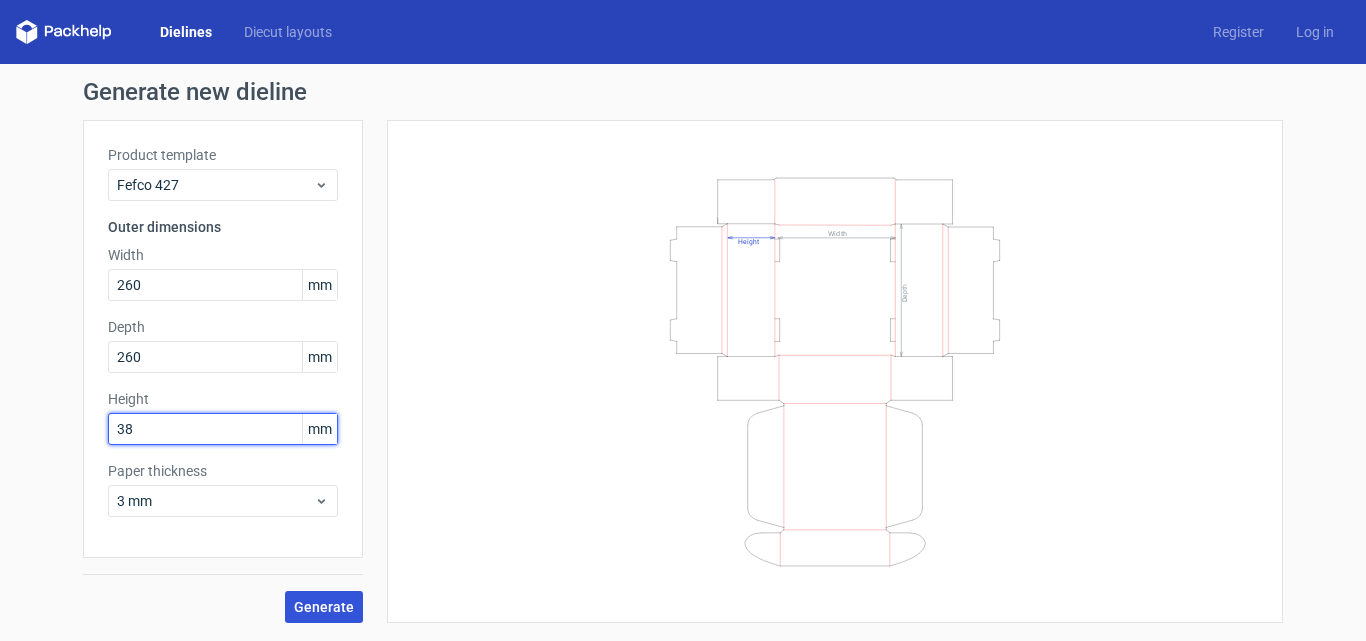 type on "38" 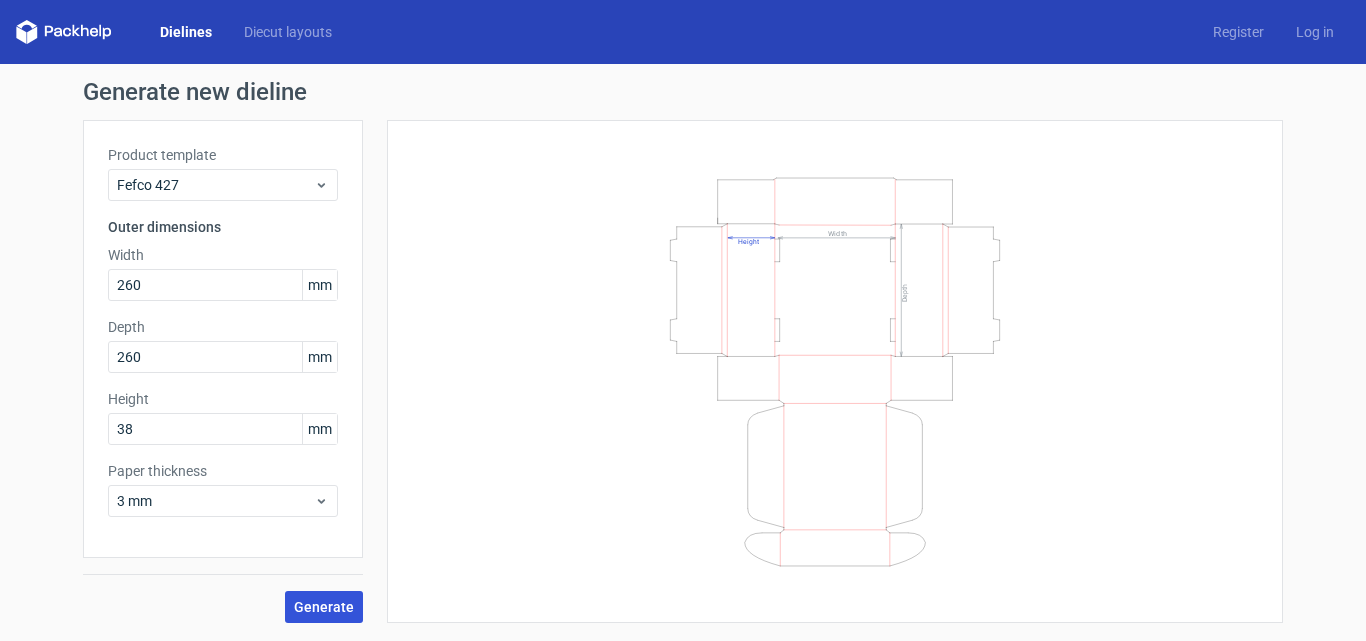 click on "Generate" at bounding box center (324, 607) 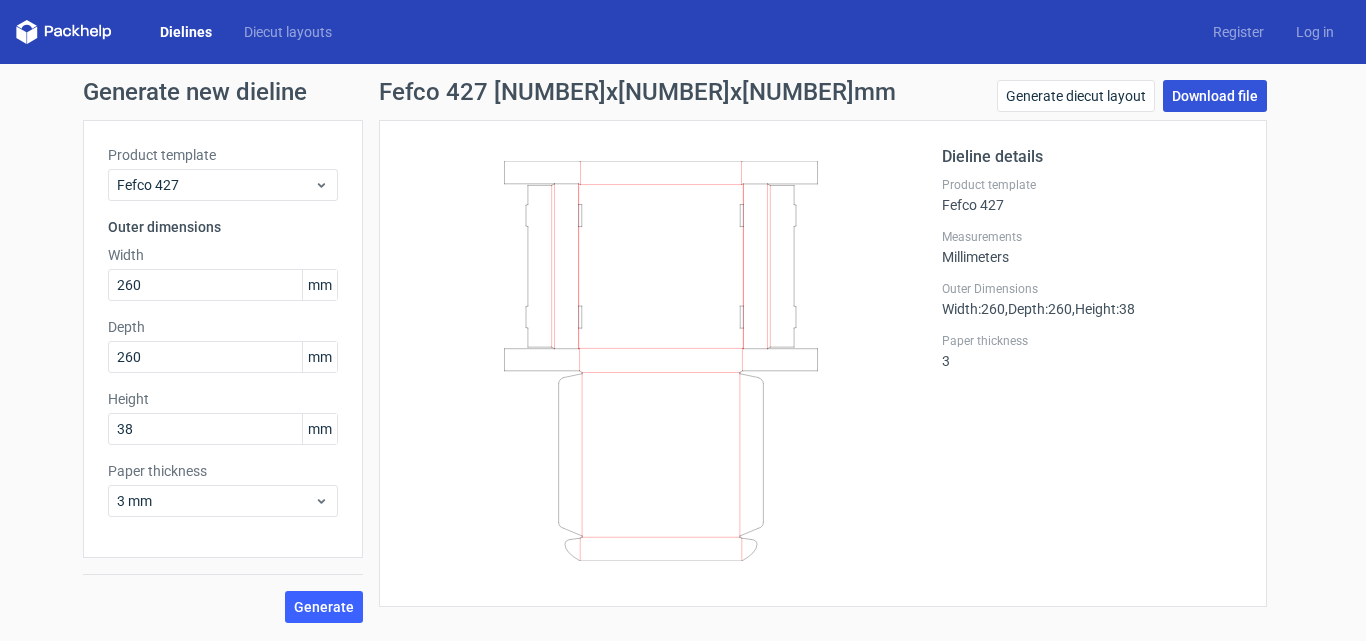 click on "Download file" at bounding box center [1215, 96] 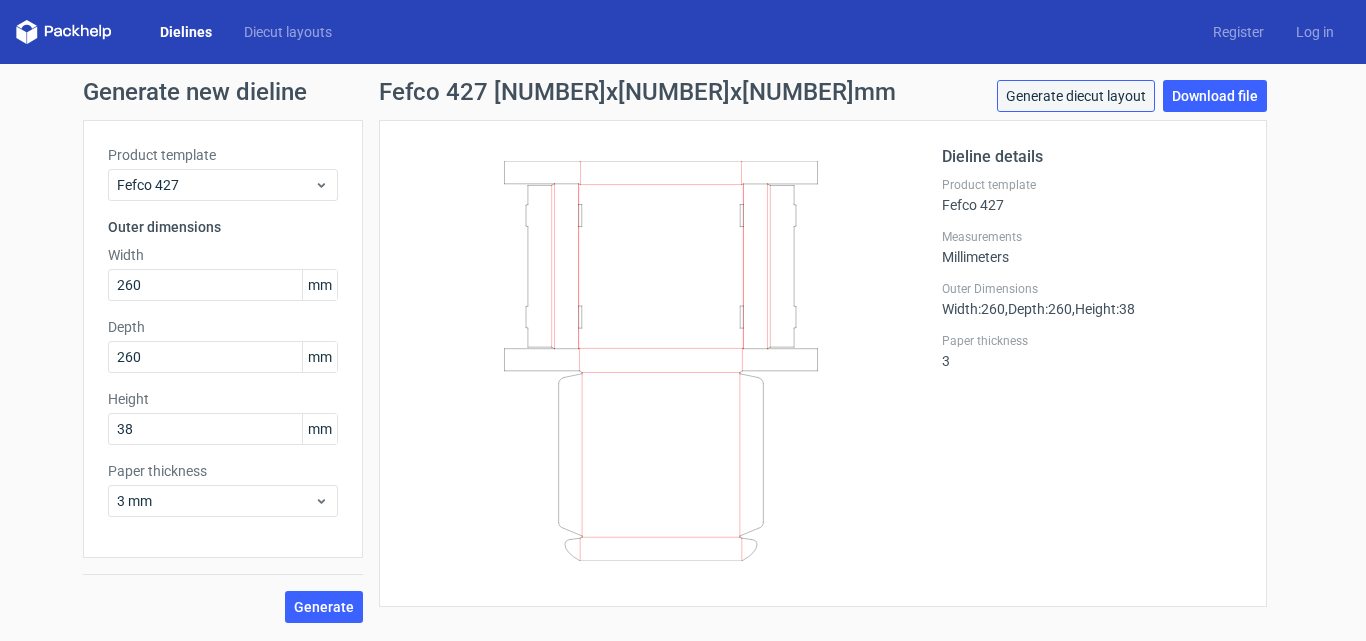 click on "Generate diecut layout" at bounding box center (1076, 96) 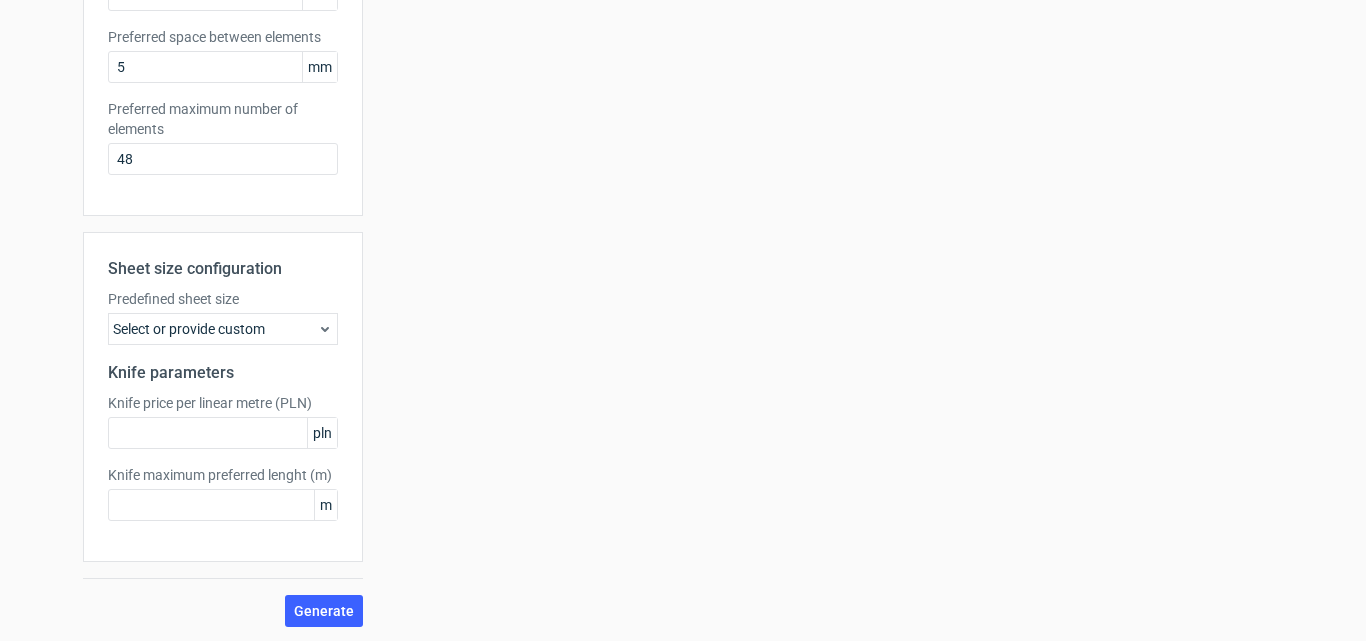 scroll, scrollTop: 436, scrollLeft: 0, axis: vertical 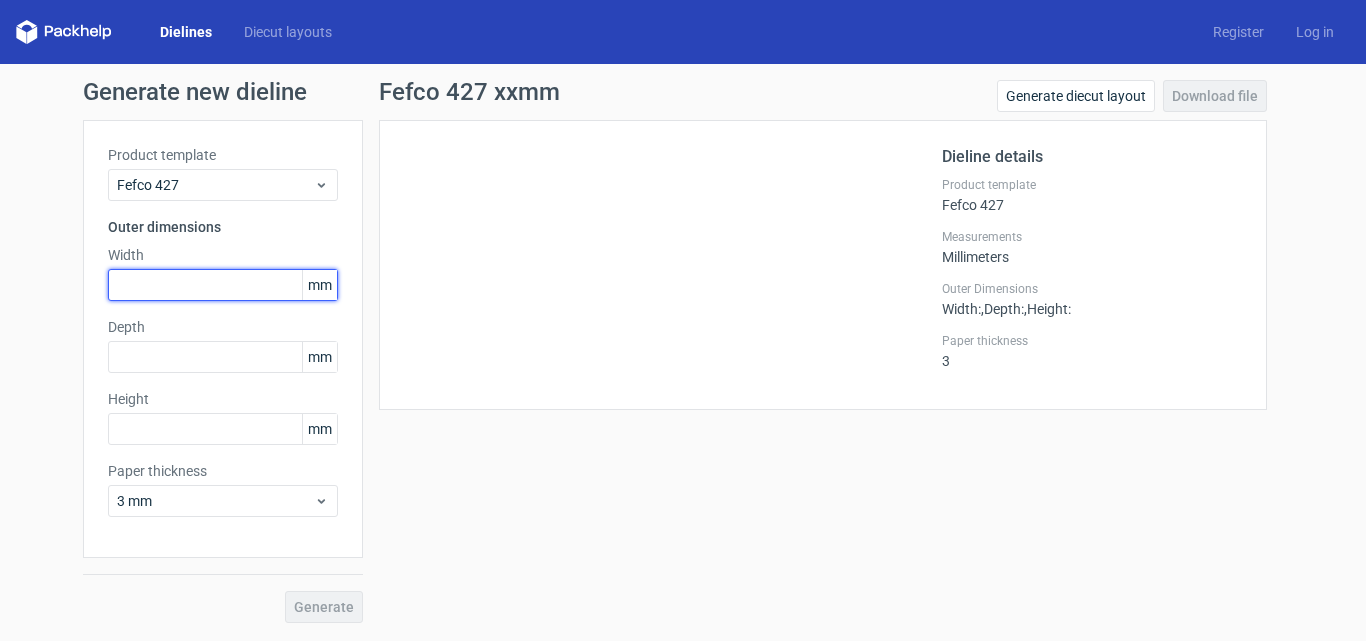 click at bounding box center (223, 285) 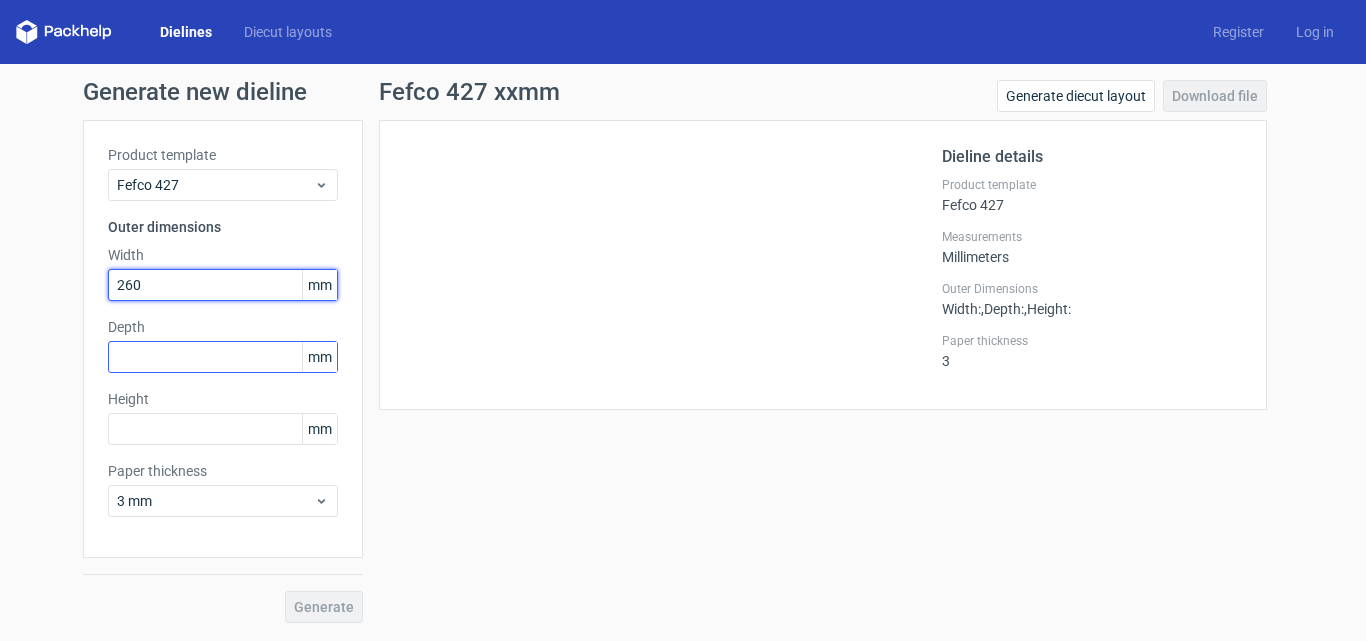 type on "260" 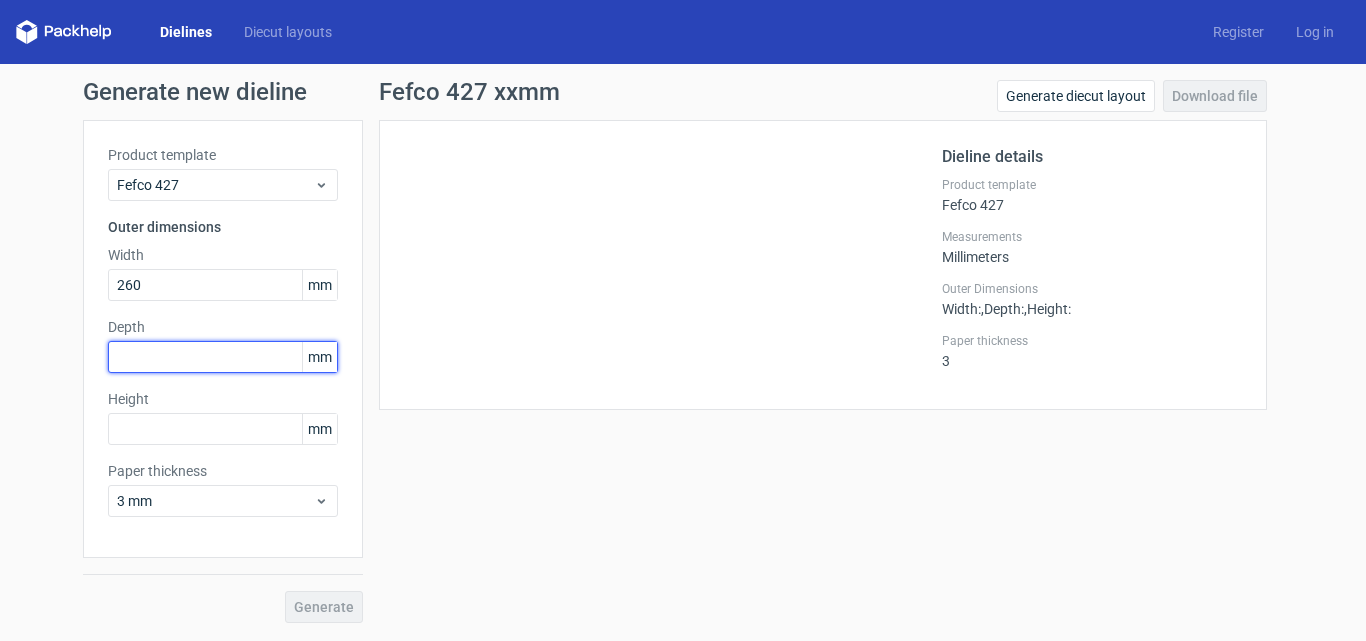 click at bounding box center (223, 357) 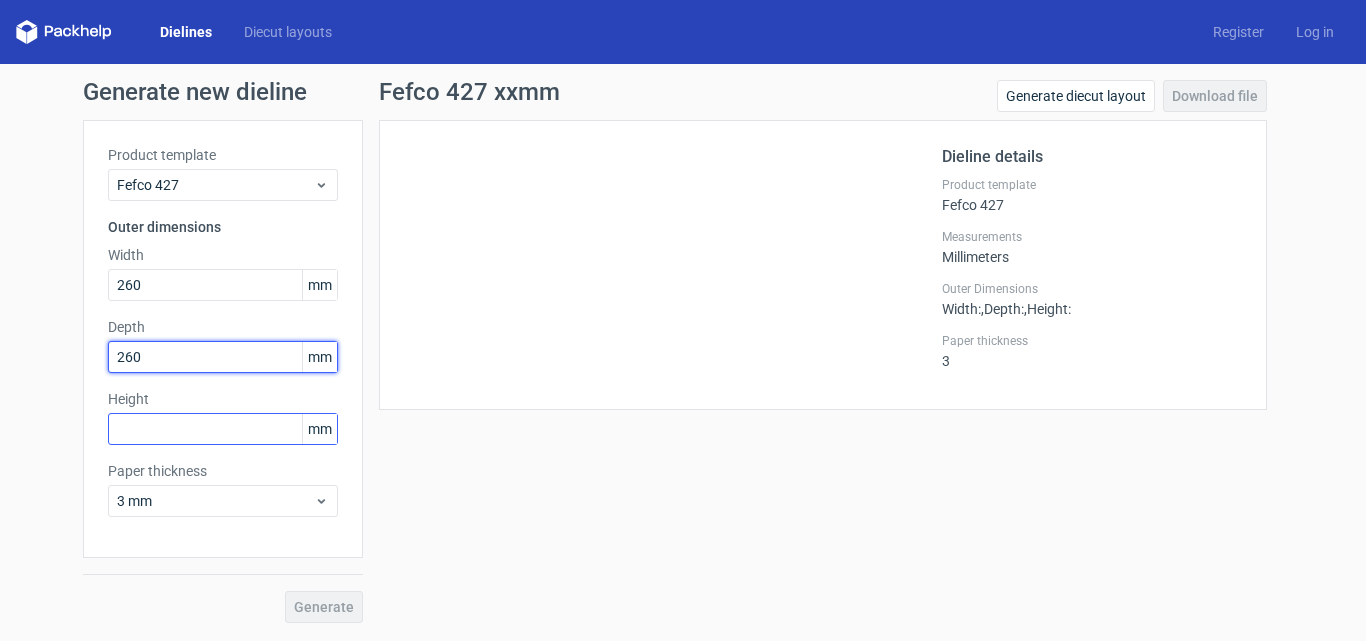 type on "260" 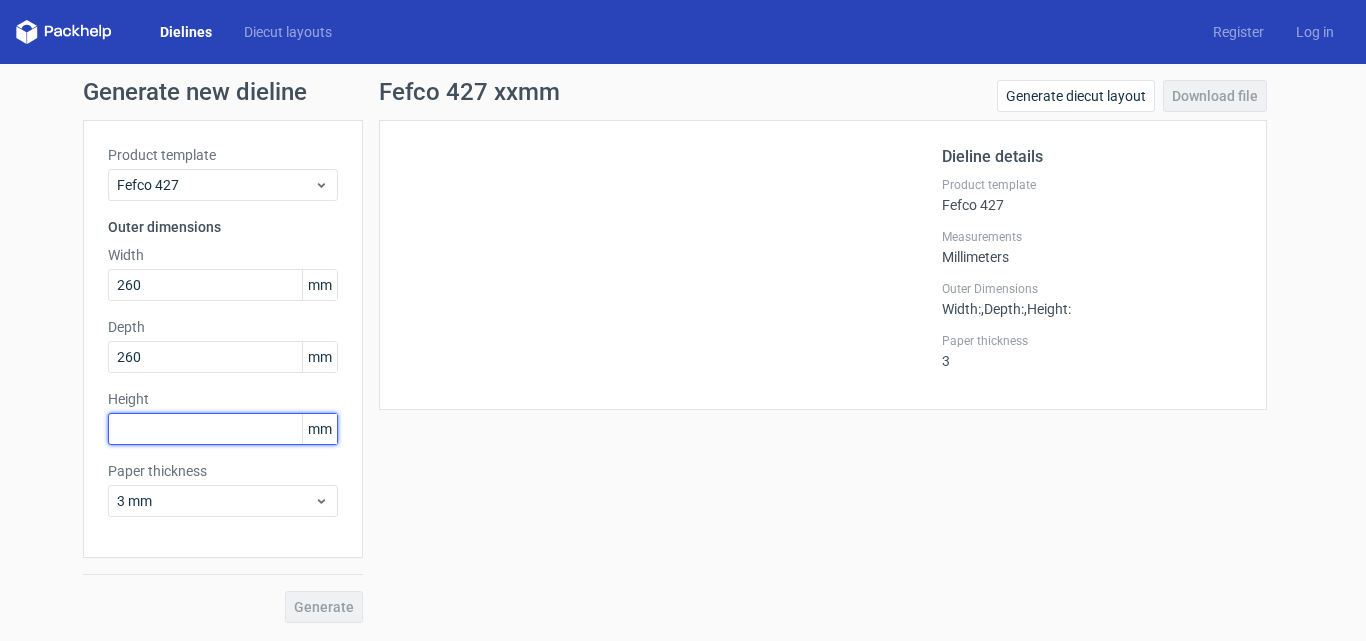click at bounding box center [223, 429] 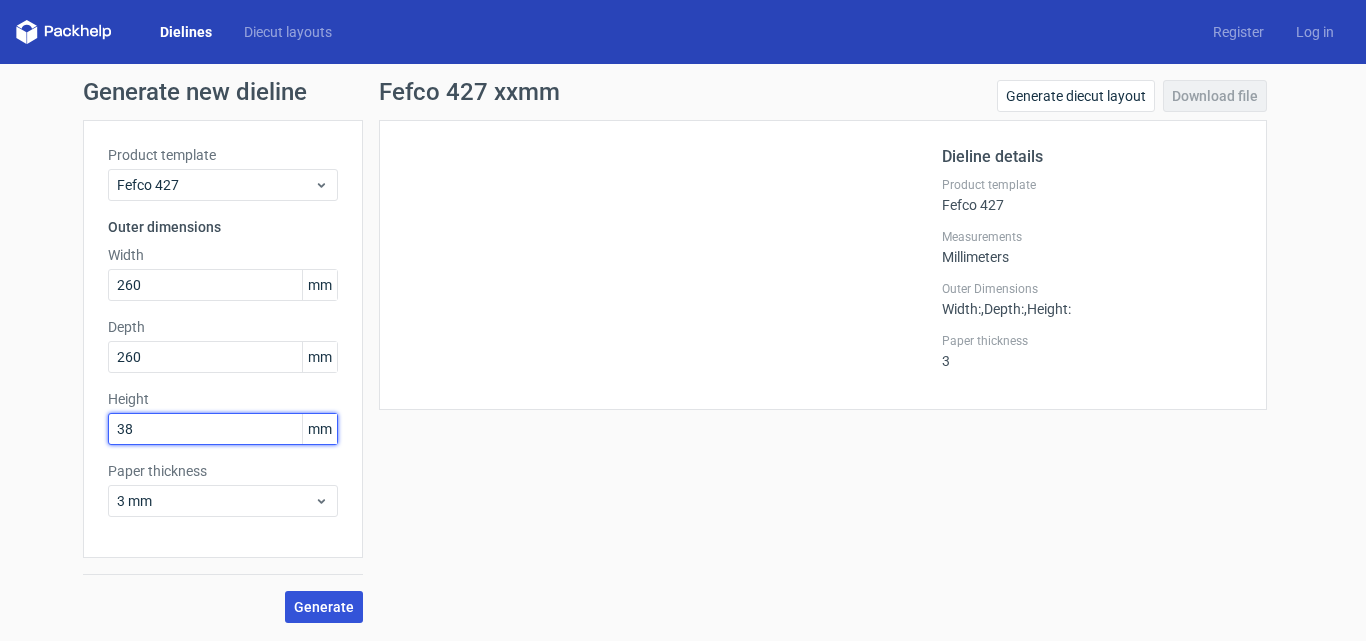 type on "38" 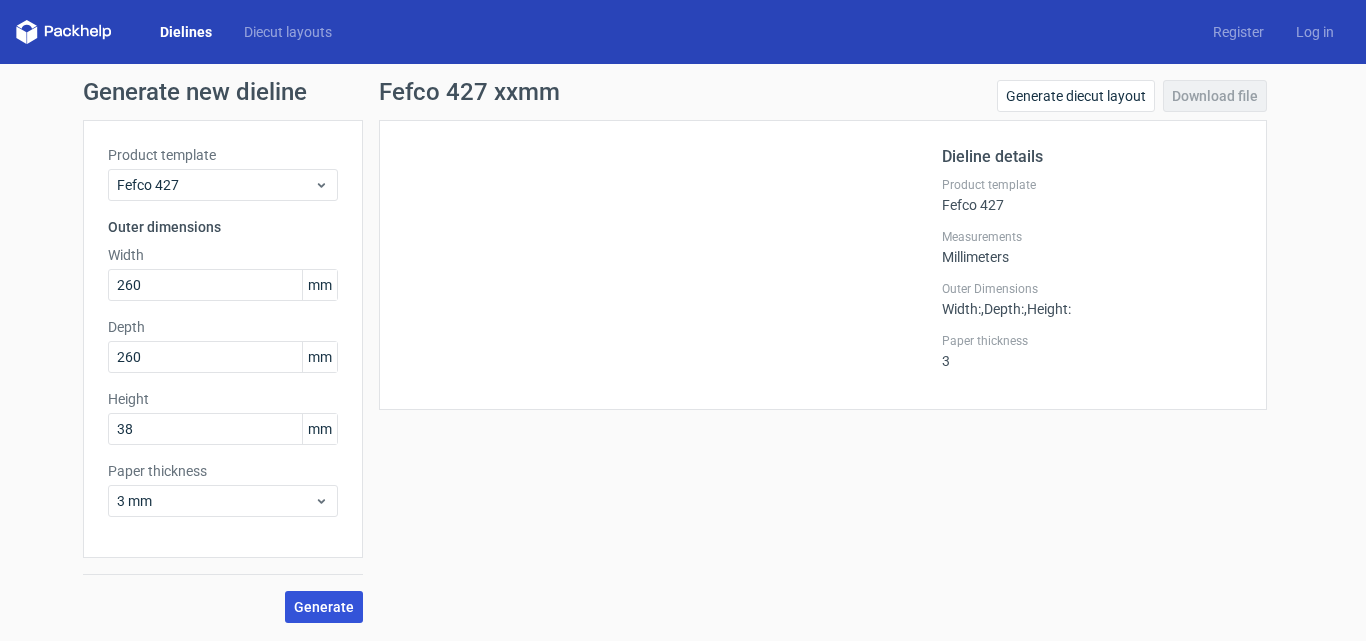 click on "Generate" at bounding box center (324, 607) 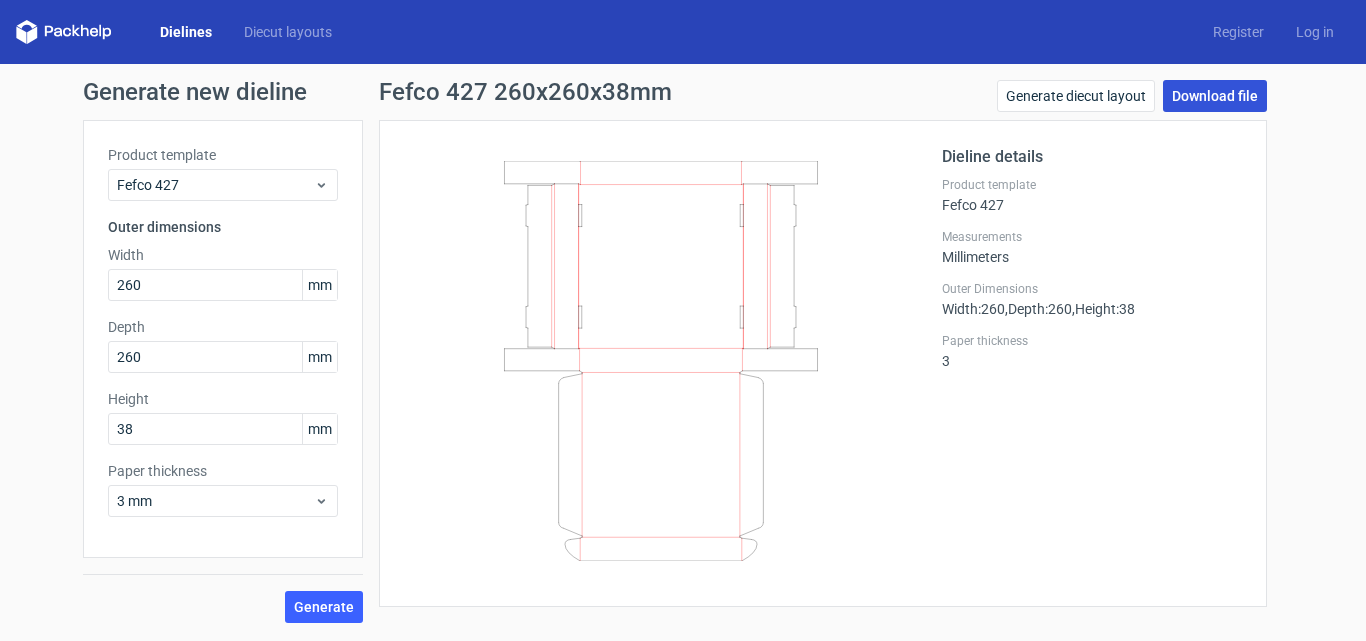 click on "Download file" at bounding box center (1215, 96) 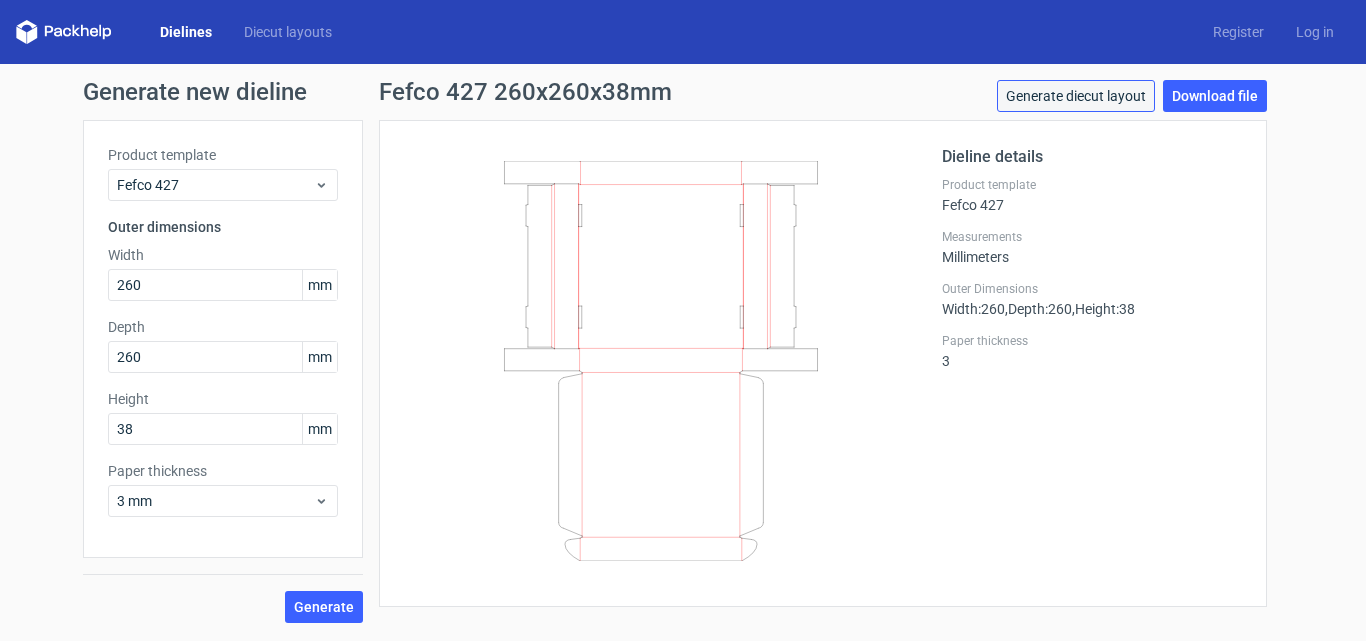 click on "Generate diecut layout" at bounding box center (1076, 96) 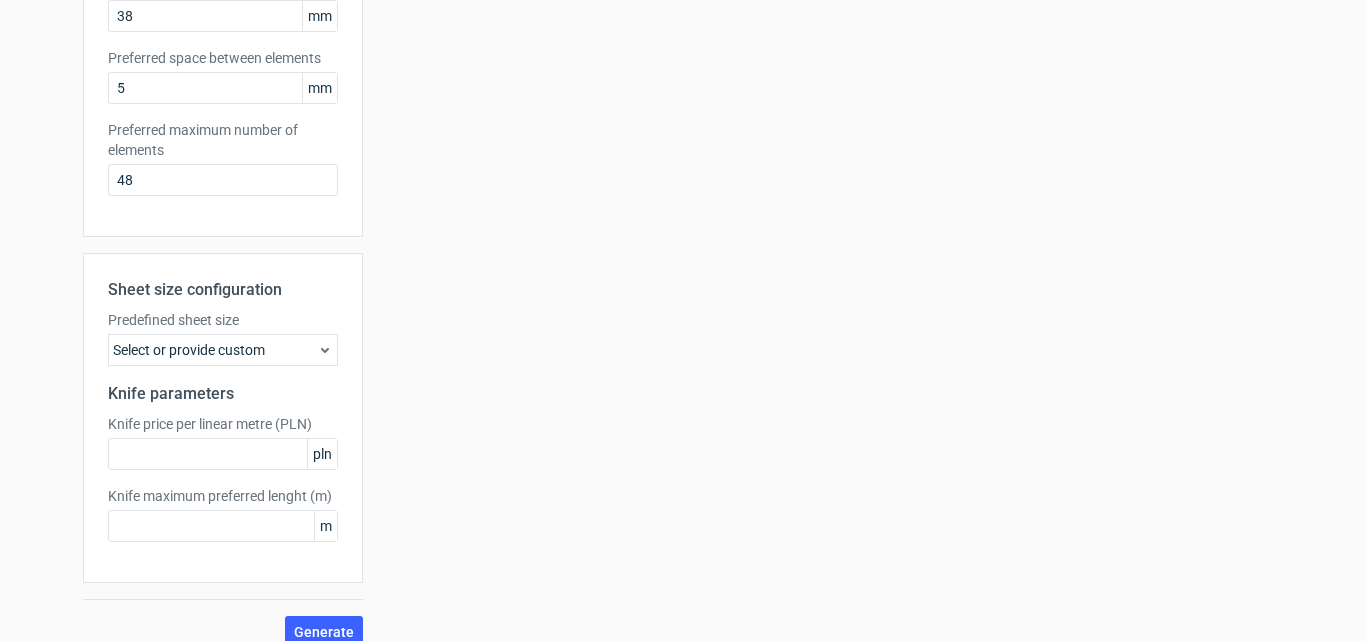 scroll, scrollTop: 436, scrollLeft: 0, axis: vertical 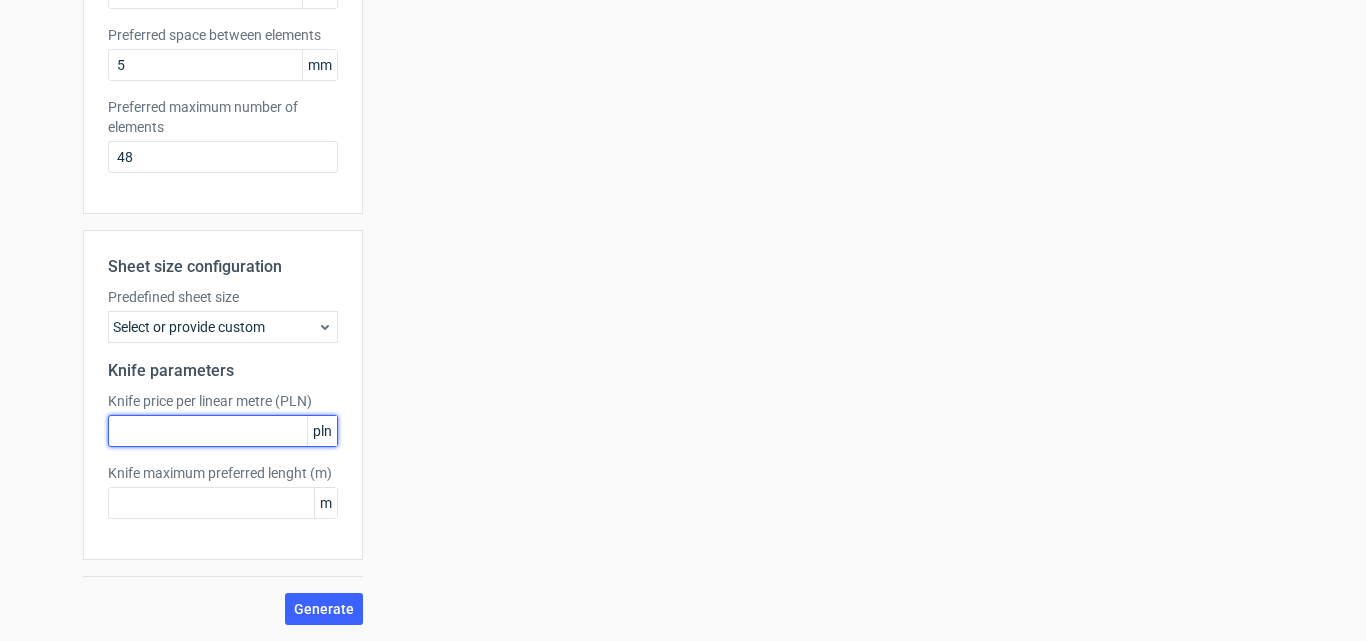 click at bounding box center [223, 431] 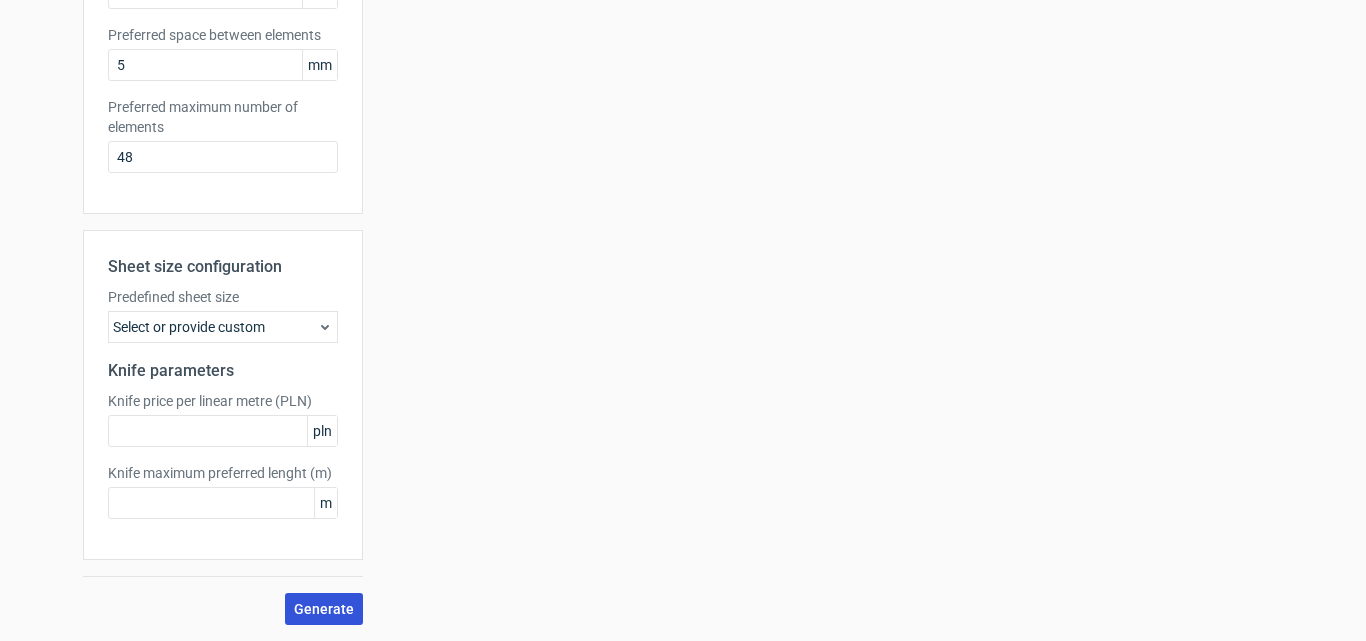 click on "Generate" at bounding box center [324, 609] 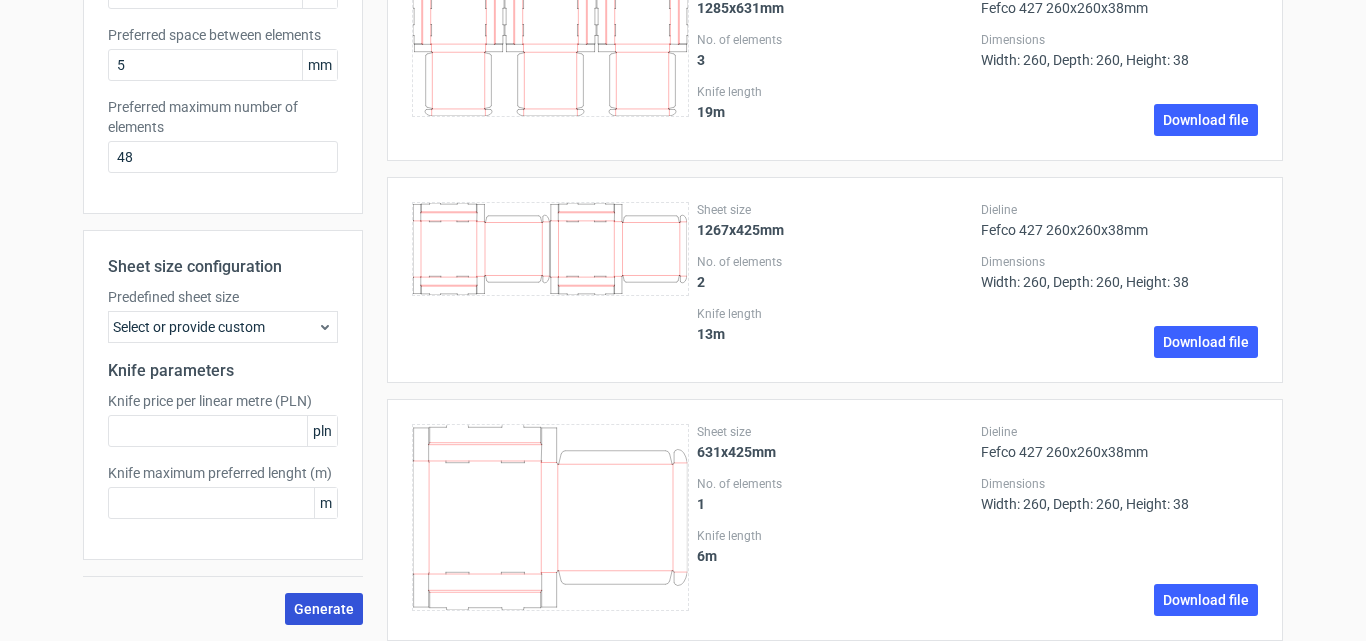 scroll, scrollTop: 0, scrollLeft: 0, axis: both 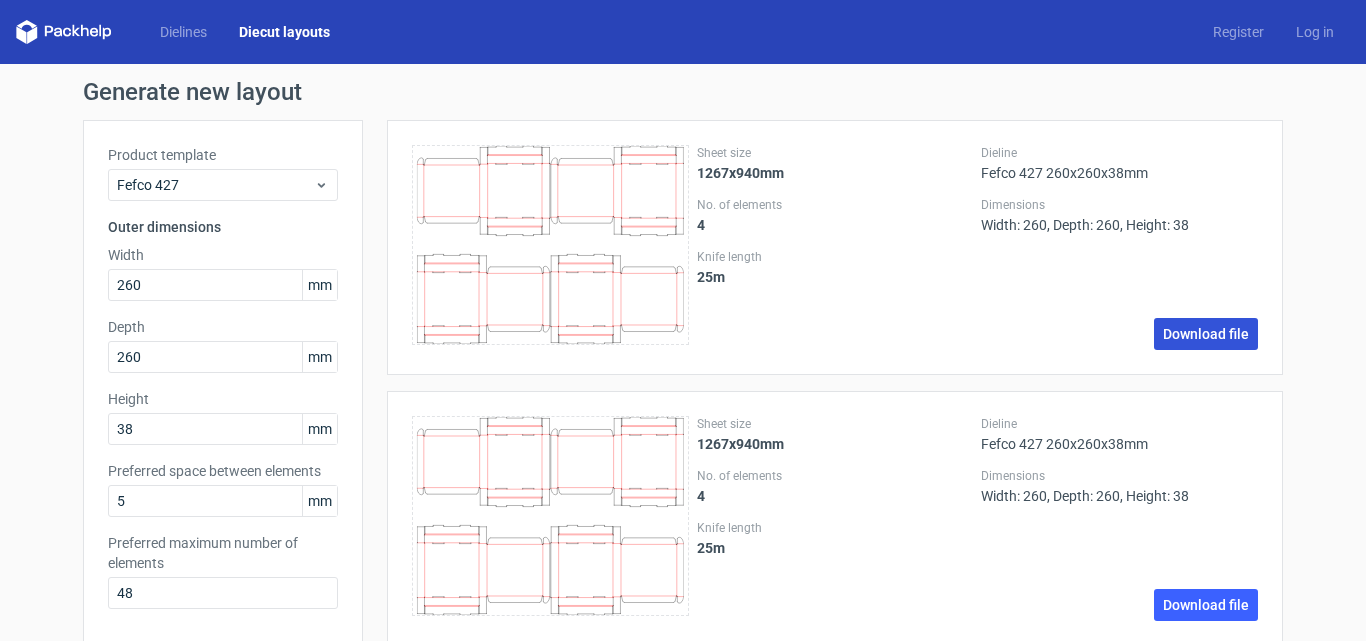 click on "Download file" at bounding box center (1206, 334) 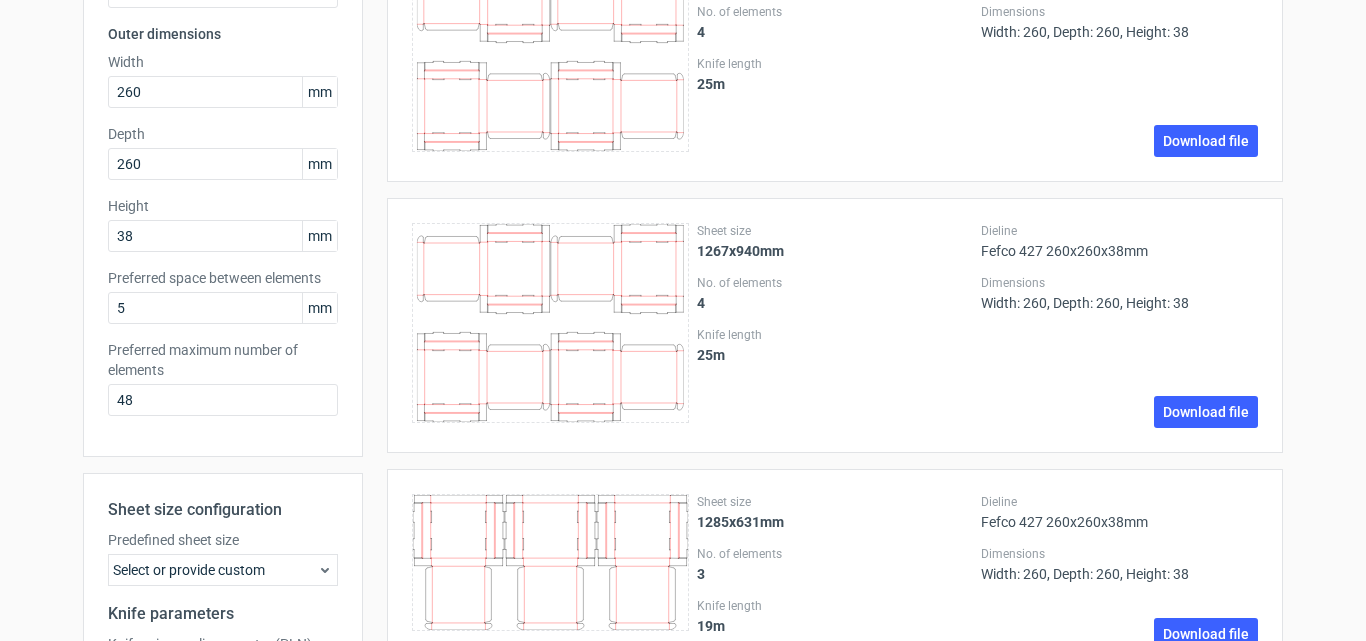 scroll, scrollTop: 210, scrollLeft: 0, axis: vertical 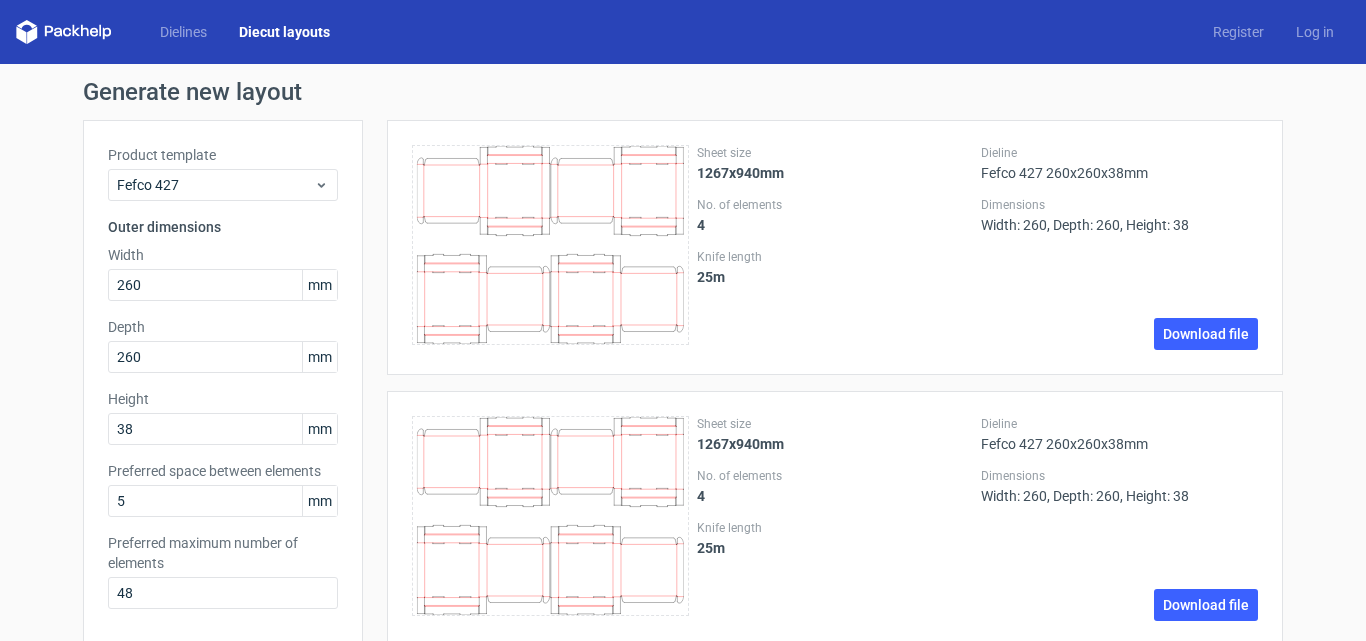 click on "Diecut layouts" at bounding box center [284, 32] 